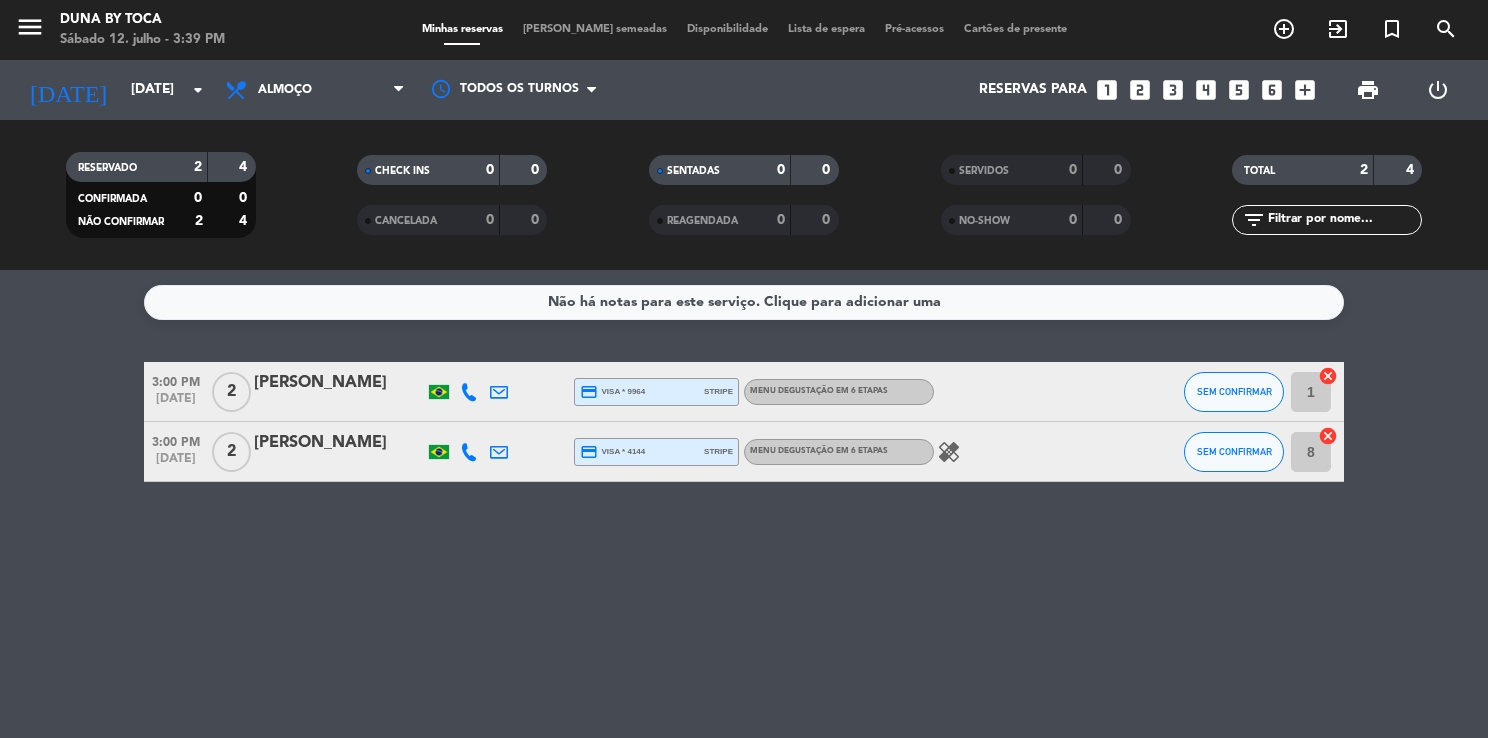 scroll, scrollTop: 0, scrollLeft: 0, axis: both 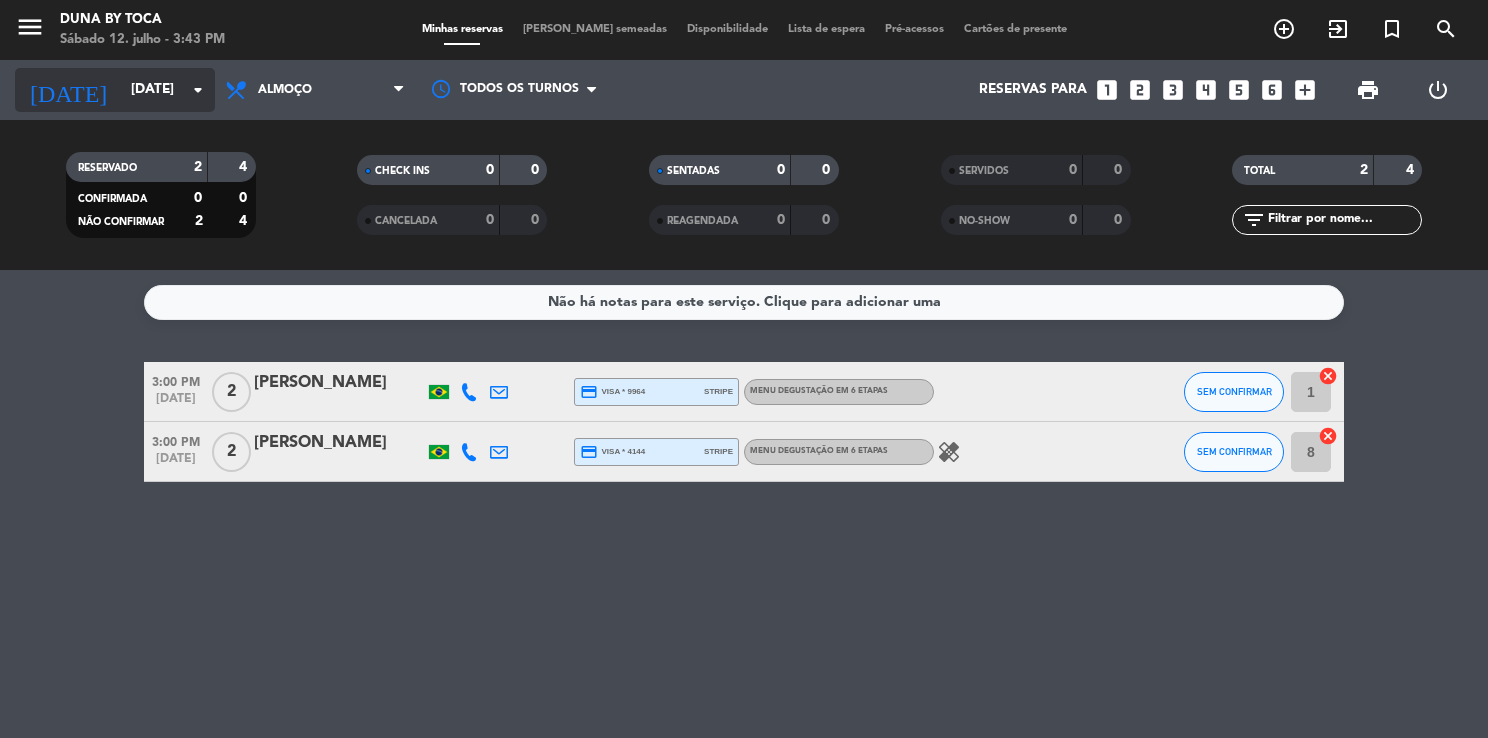 click on "arrow_drop_down" 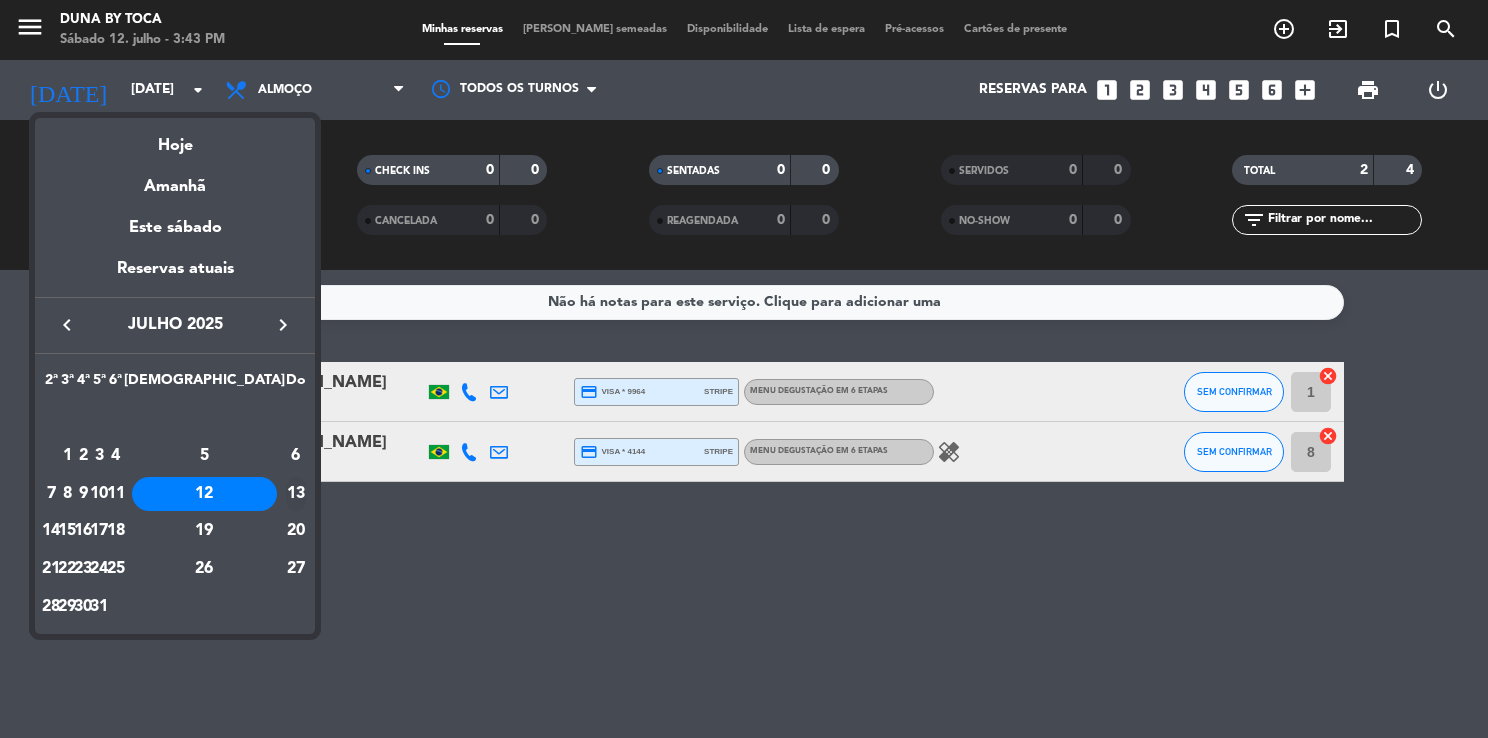 click on "13" at bounding box center [296, 494] 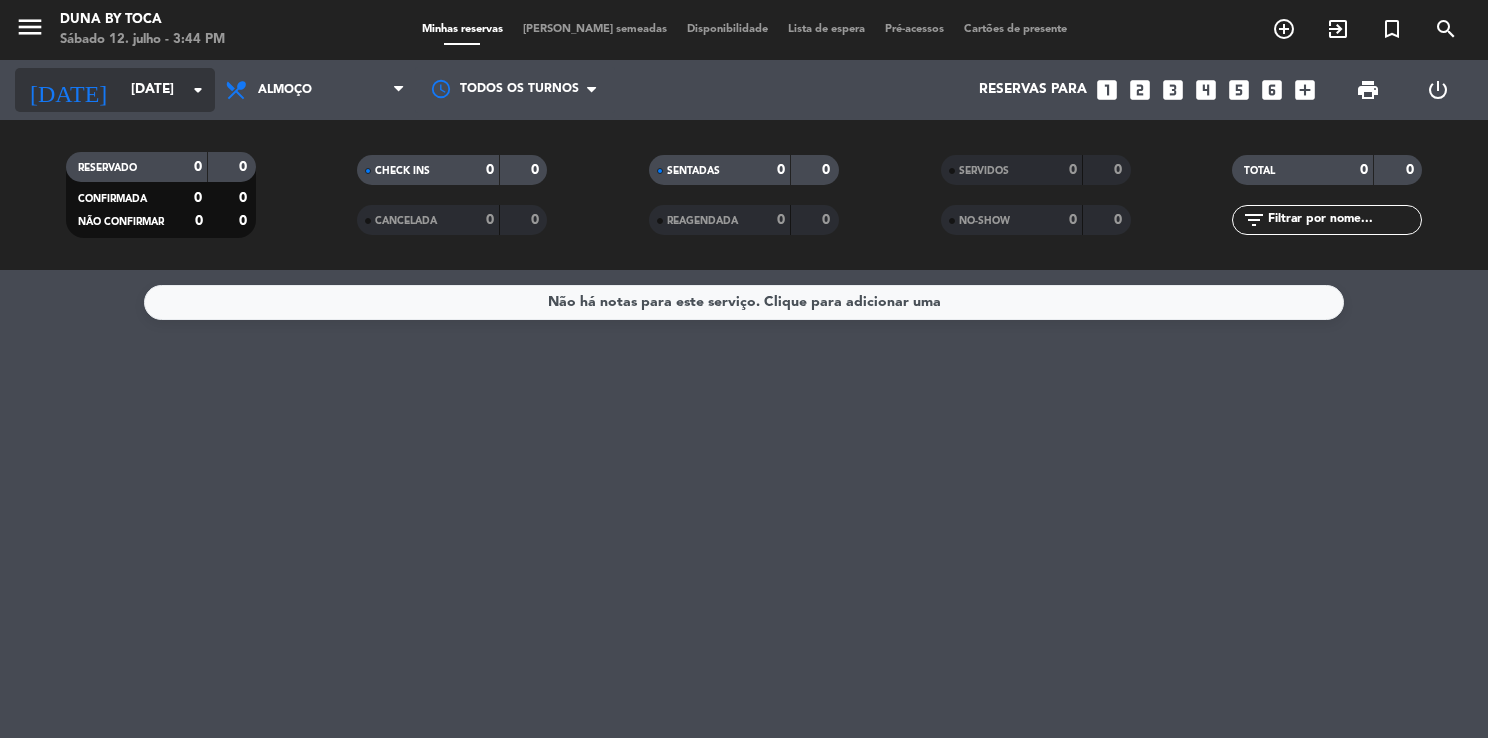 click on "arrow_drop_down" 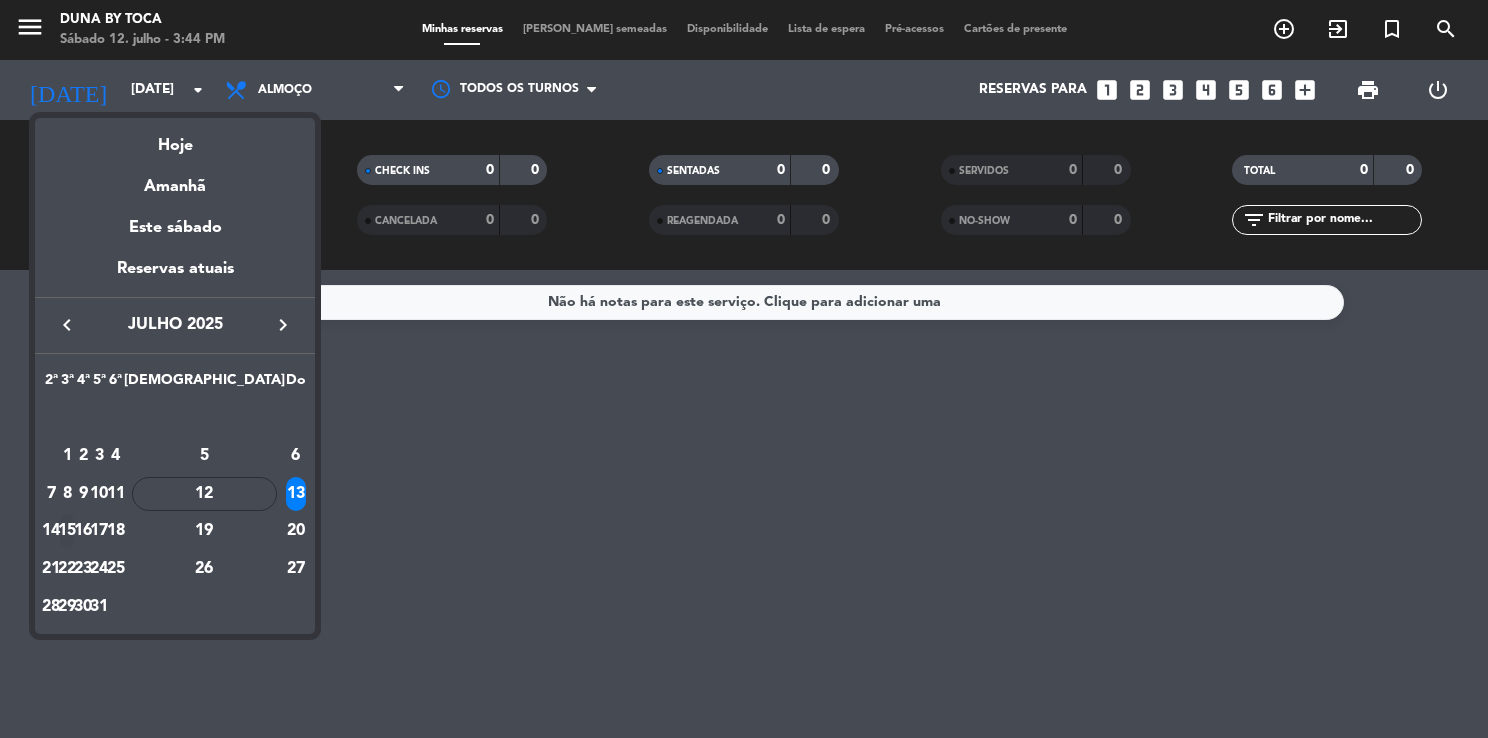 click on "15" at bounding box center (67, 531) 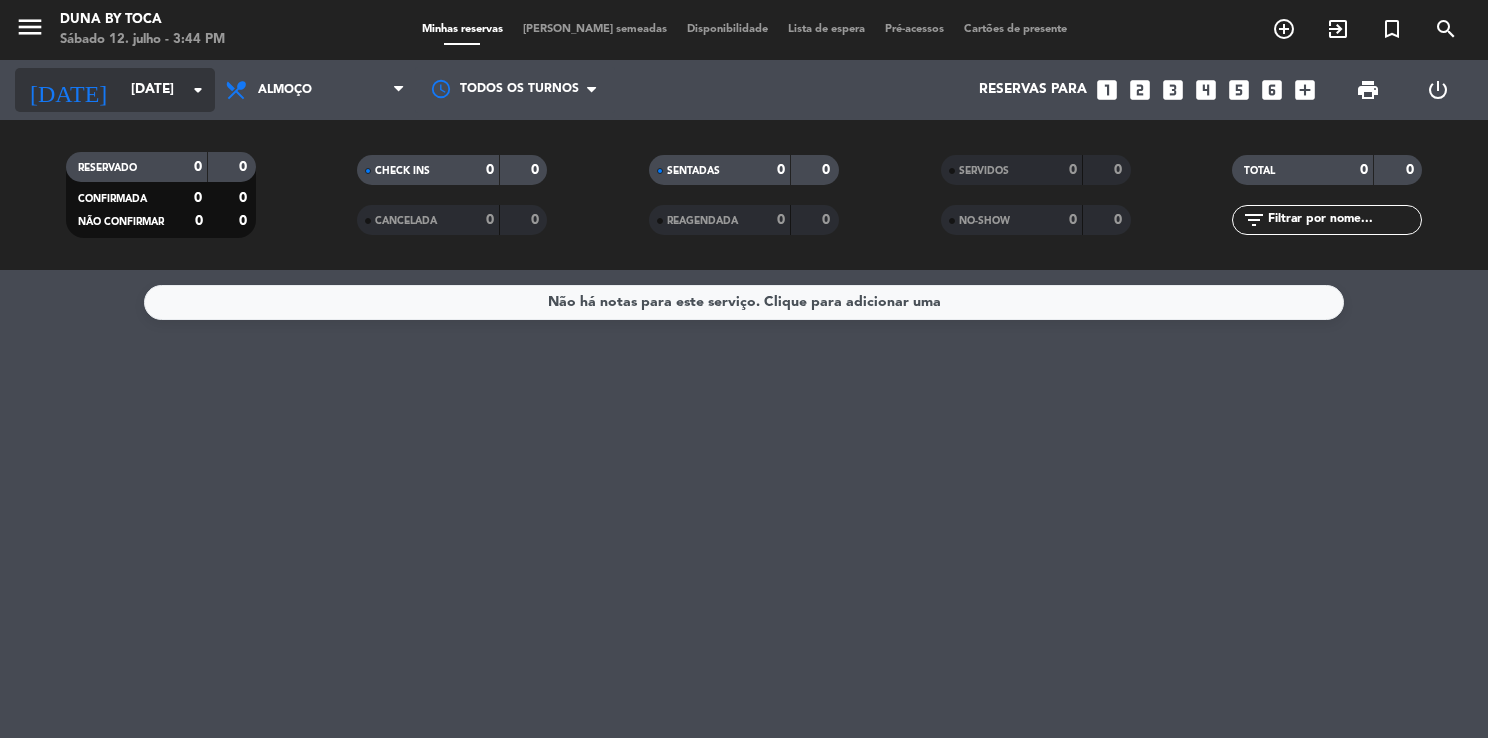 click on "arrow_drop_down" 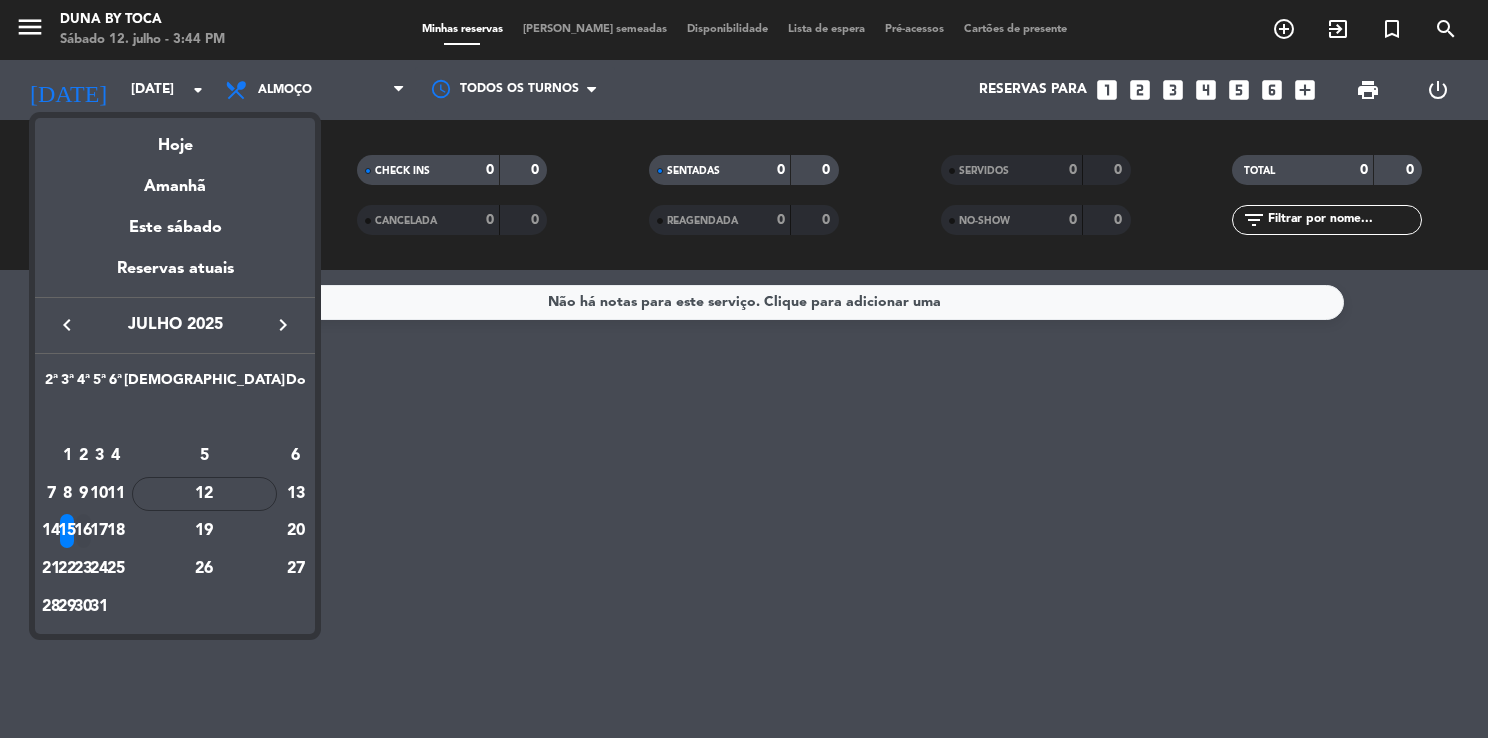 click on "16" at bounding box center (83, 531) 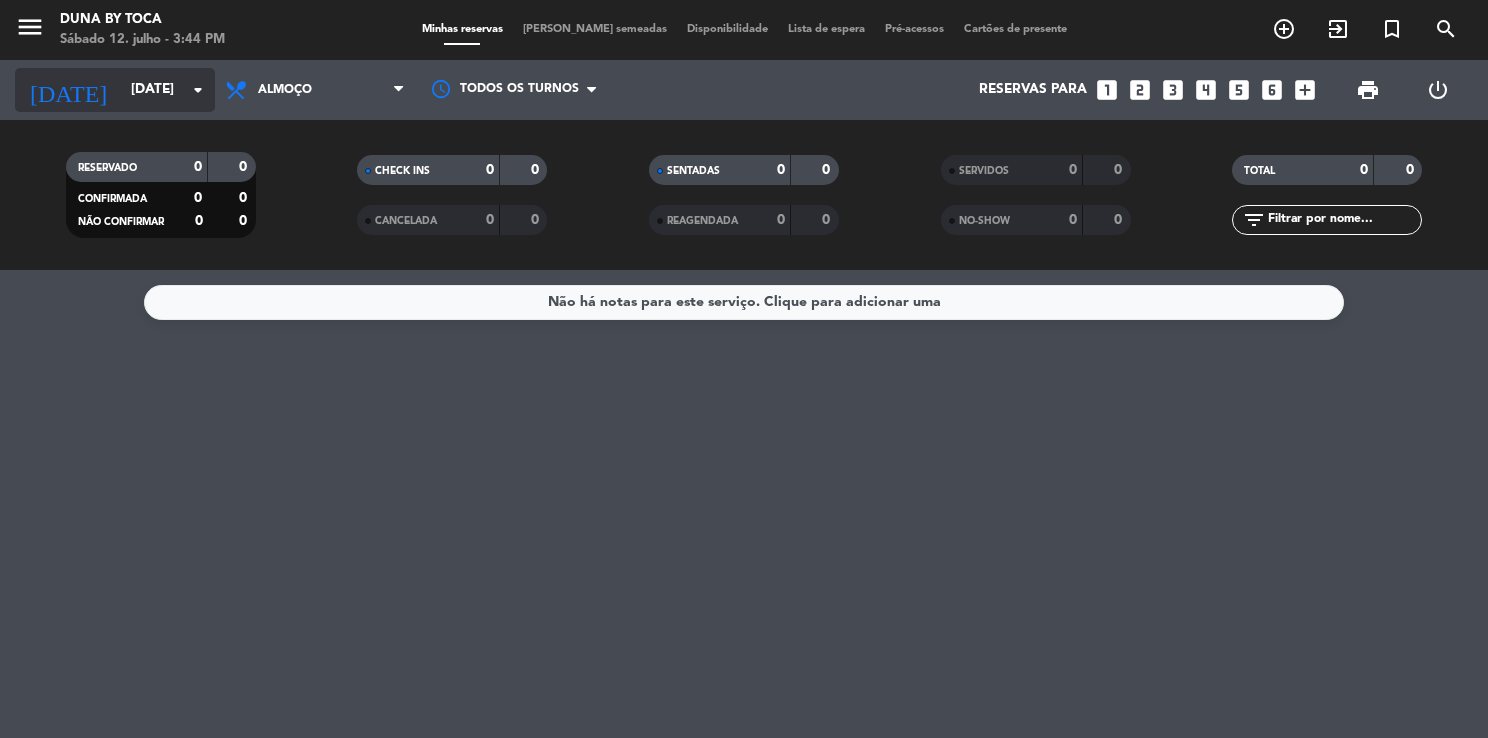 click on "arrow_drop_down" 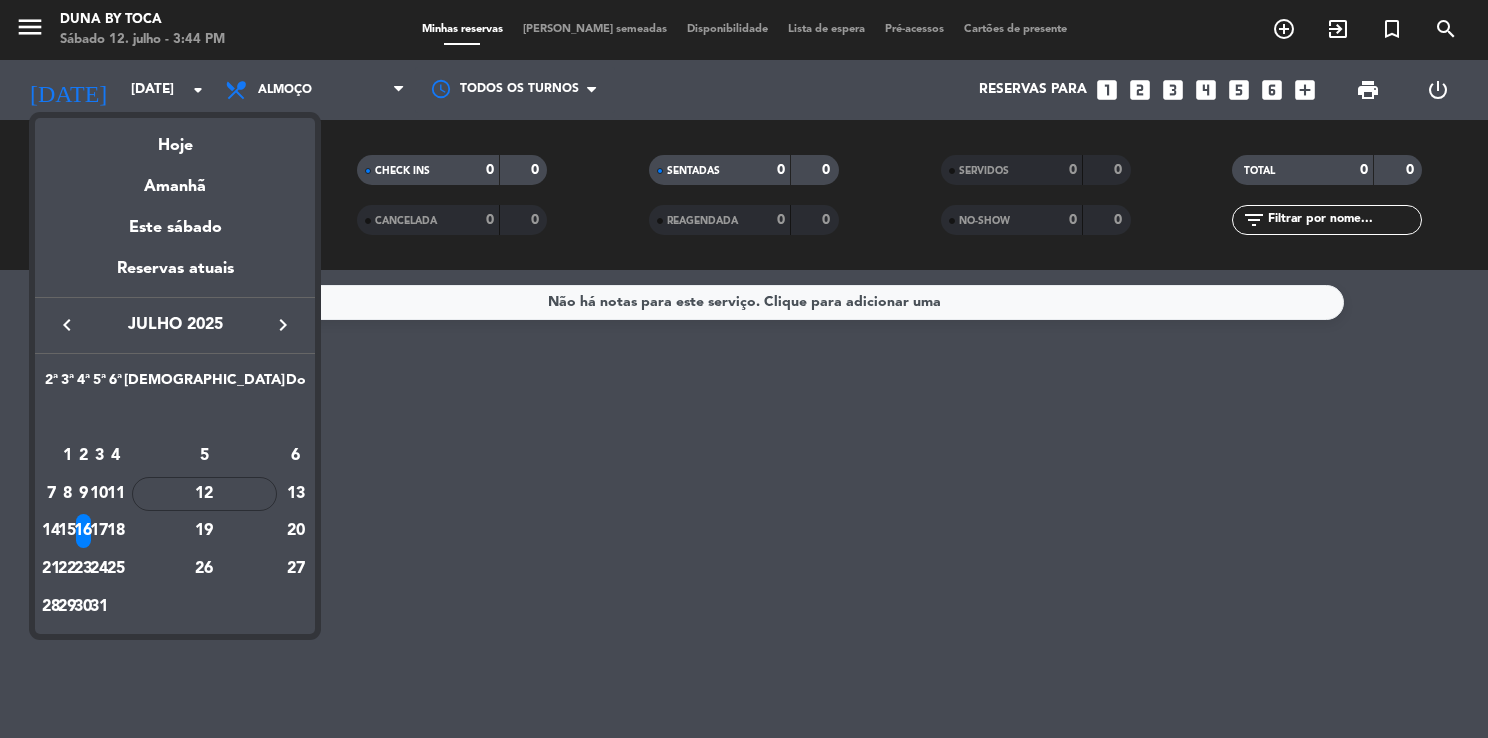 click on "17" at bounding box center (99, 531) 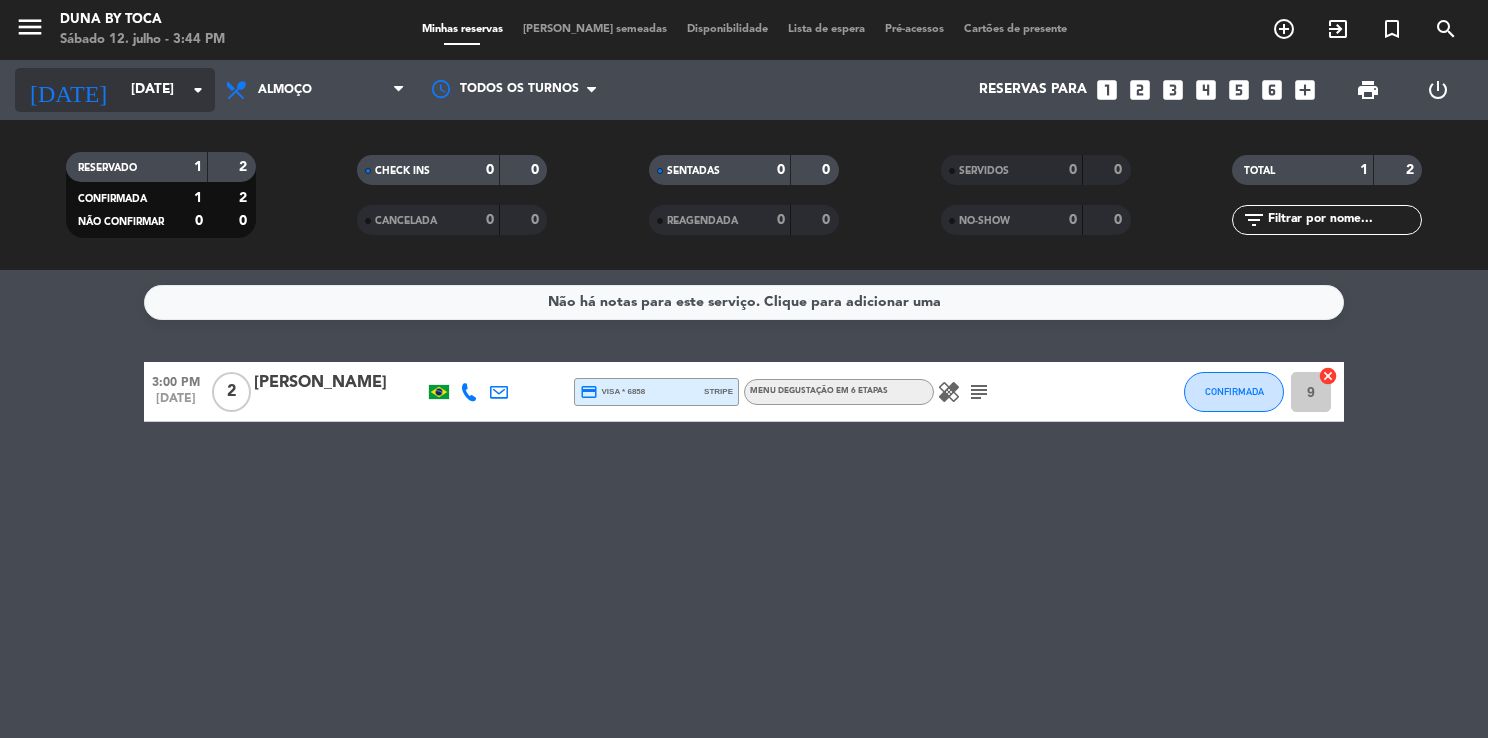 click on "arrow_drop_down" 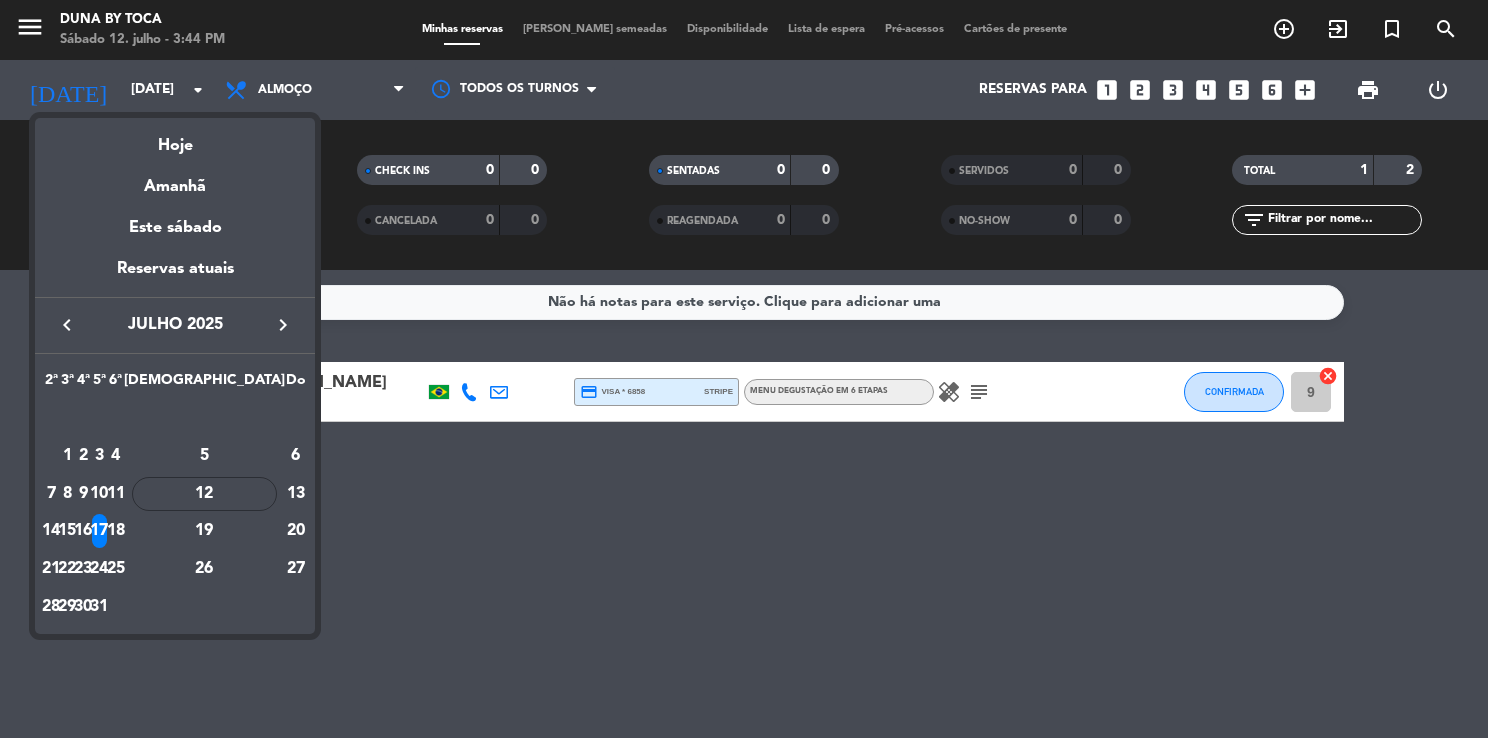 drag, startPoint x: 215, startPoint y: 536, endPoint x: 219, endPoint y: 490, distance: 46.173584 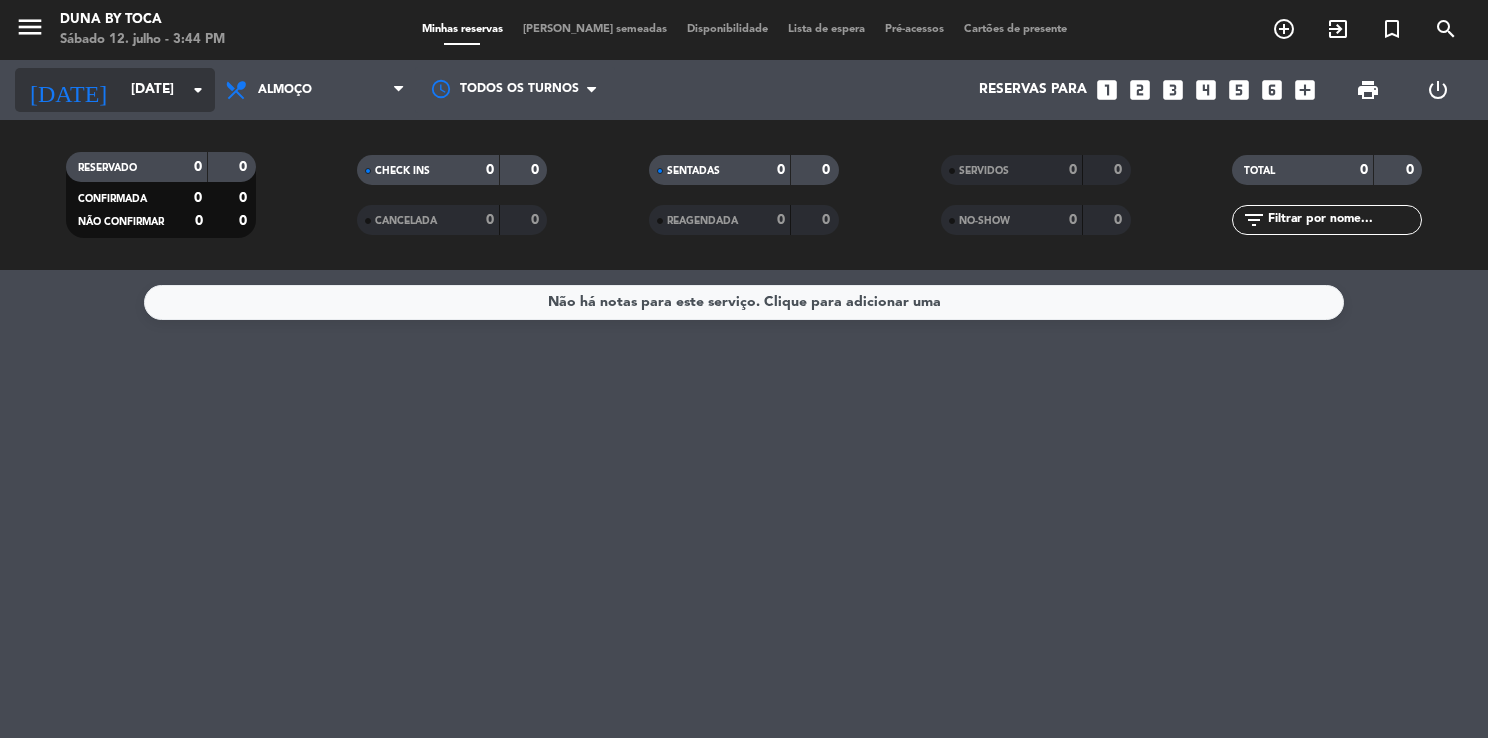 click on "arrow_drop_down" 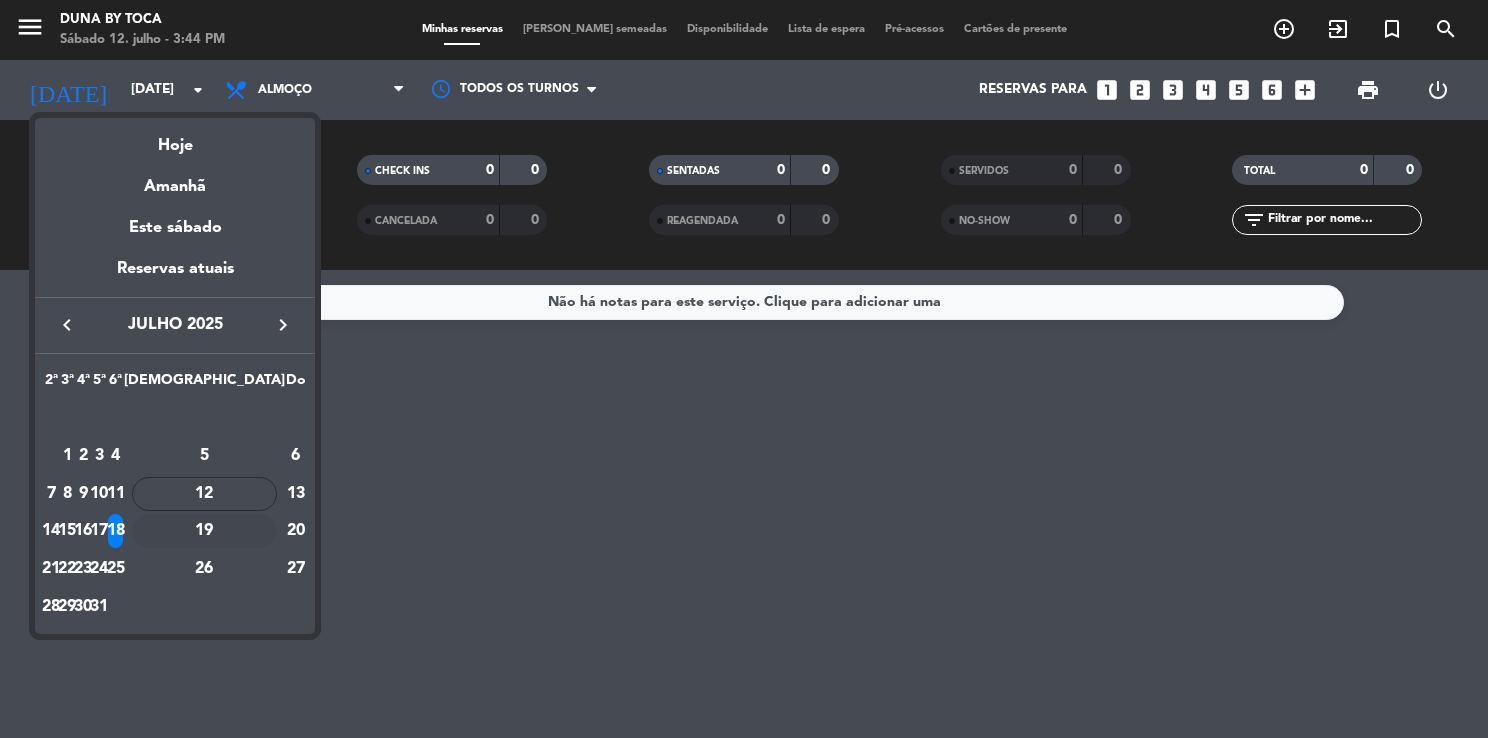 drag, startPoint x: 250, startPoint y: 526, endPoint x: 252, endPoint y: 462, distance: 64.03124 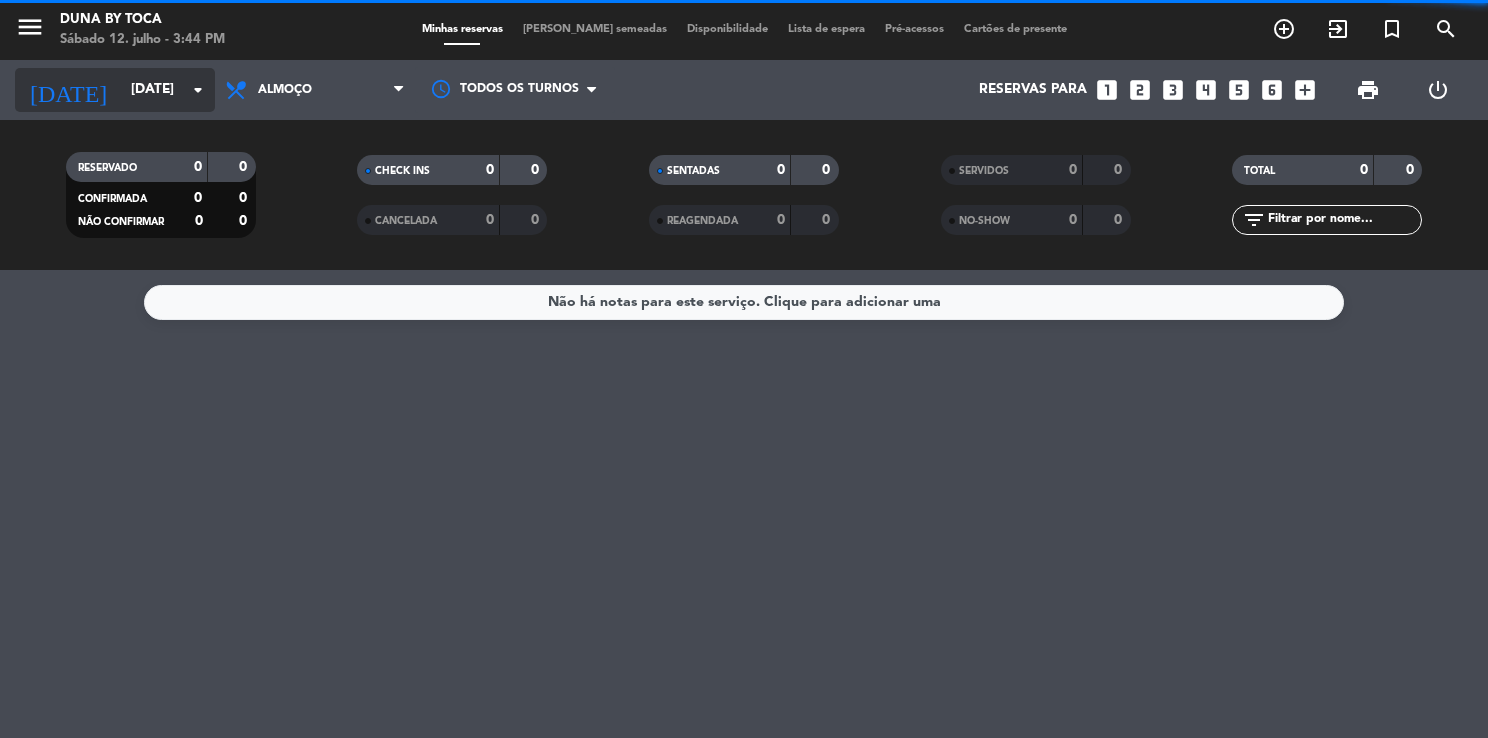 click on "[DATE]" 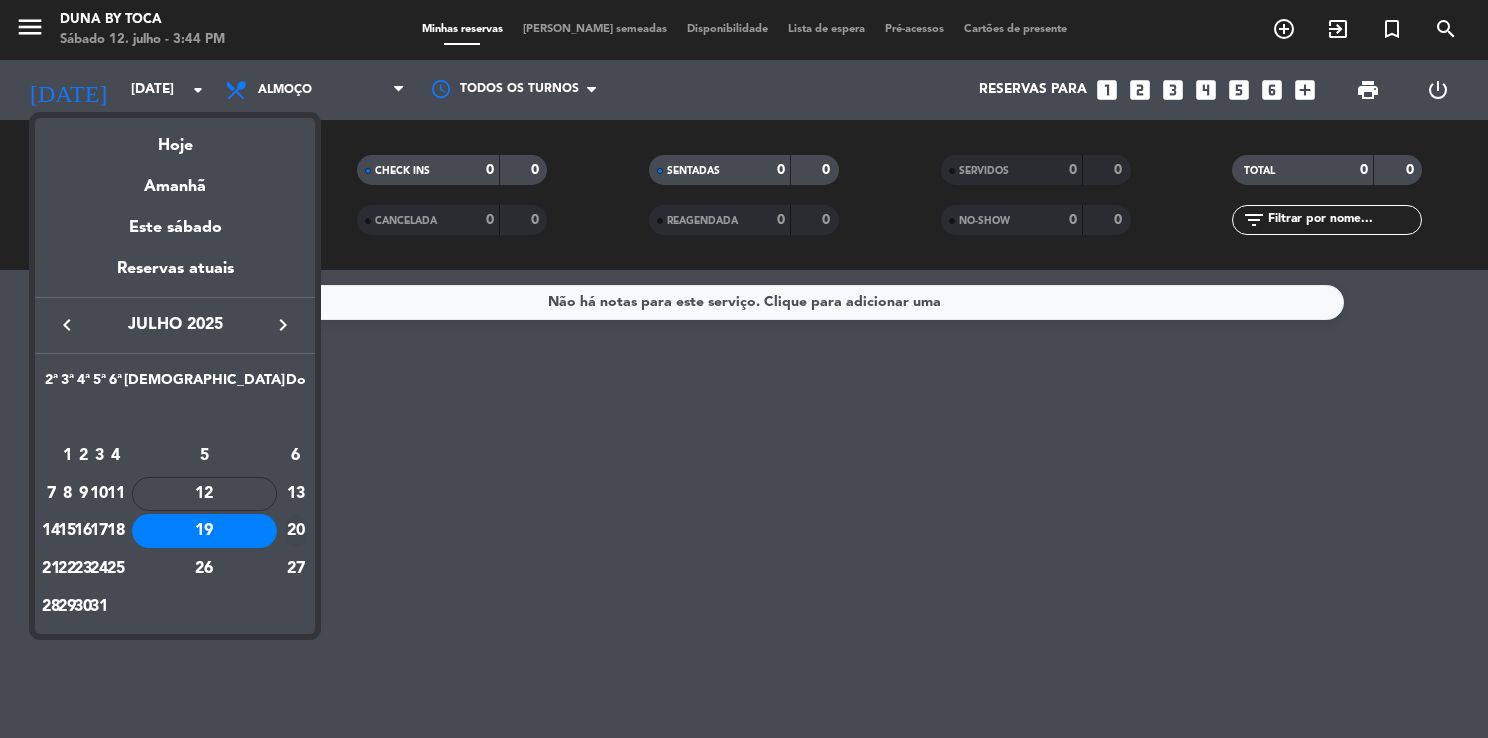 click on "20" at bounding box center [296, 531] 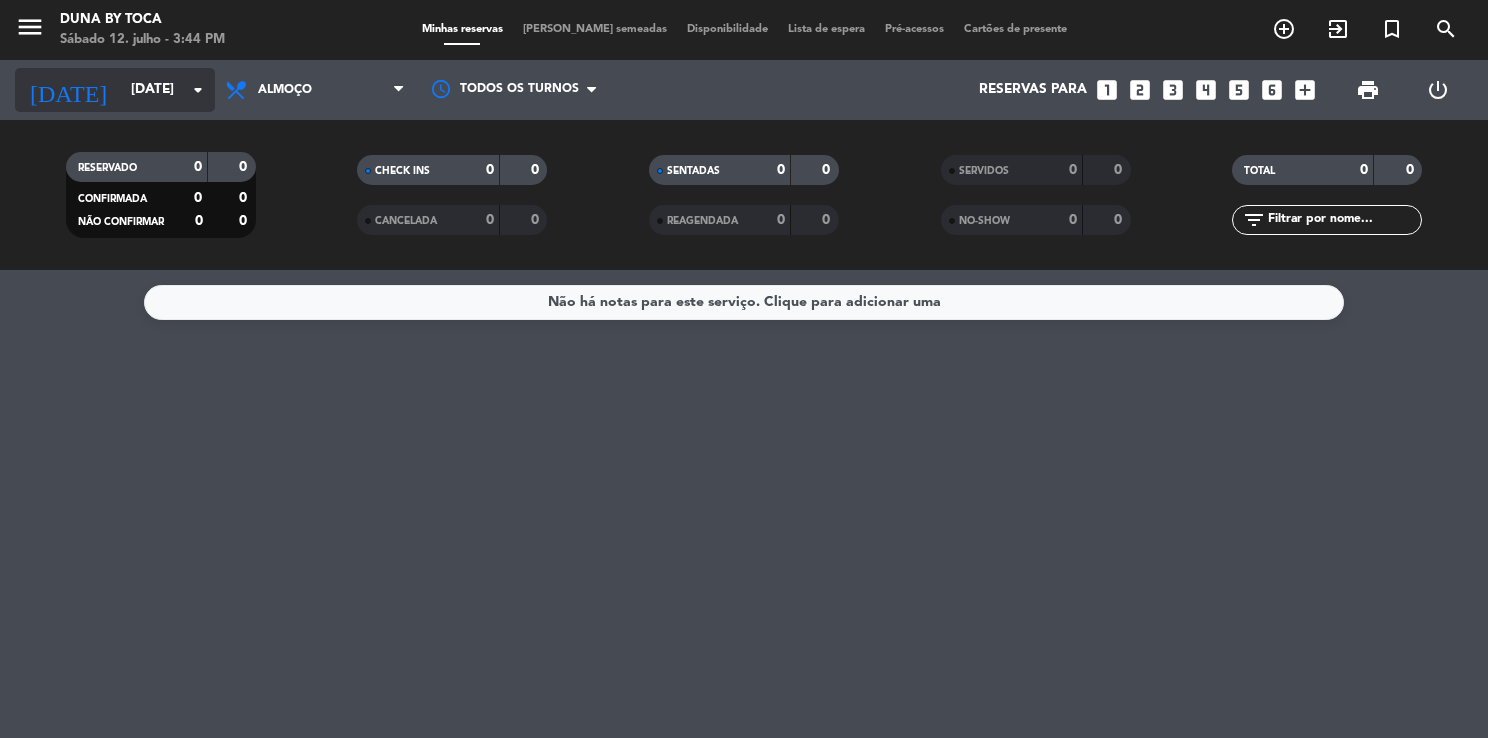 click on "[DATE]" 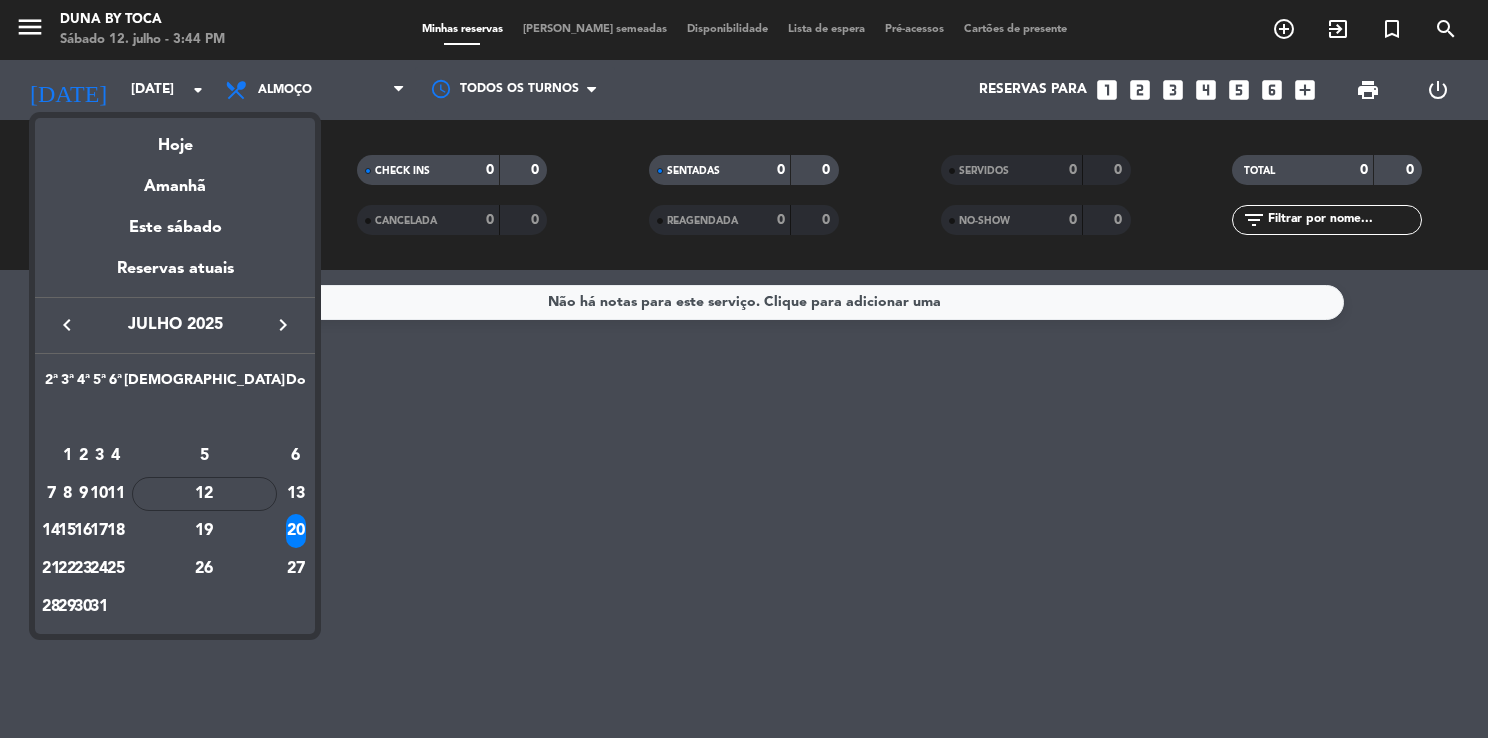 drag, startPoint x: 96, startPoint y: 561, endPoint x: 122, endPoint y: 482, distance: 83.1685 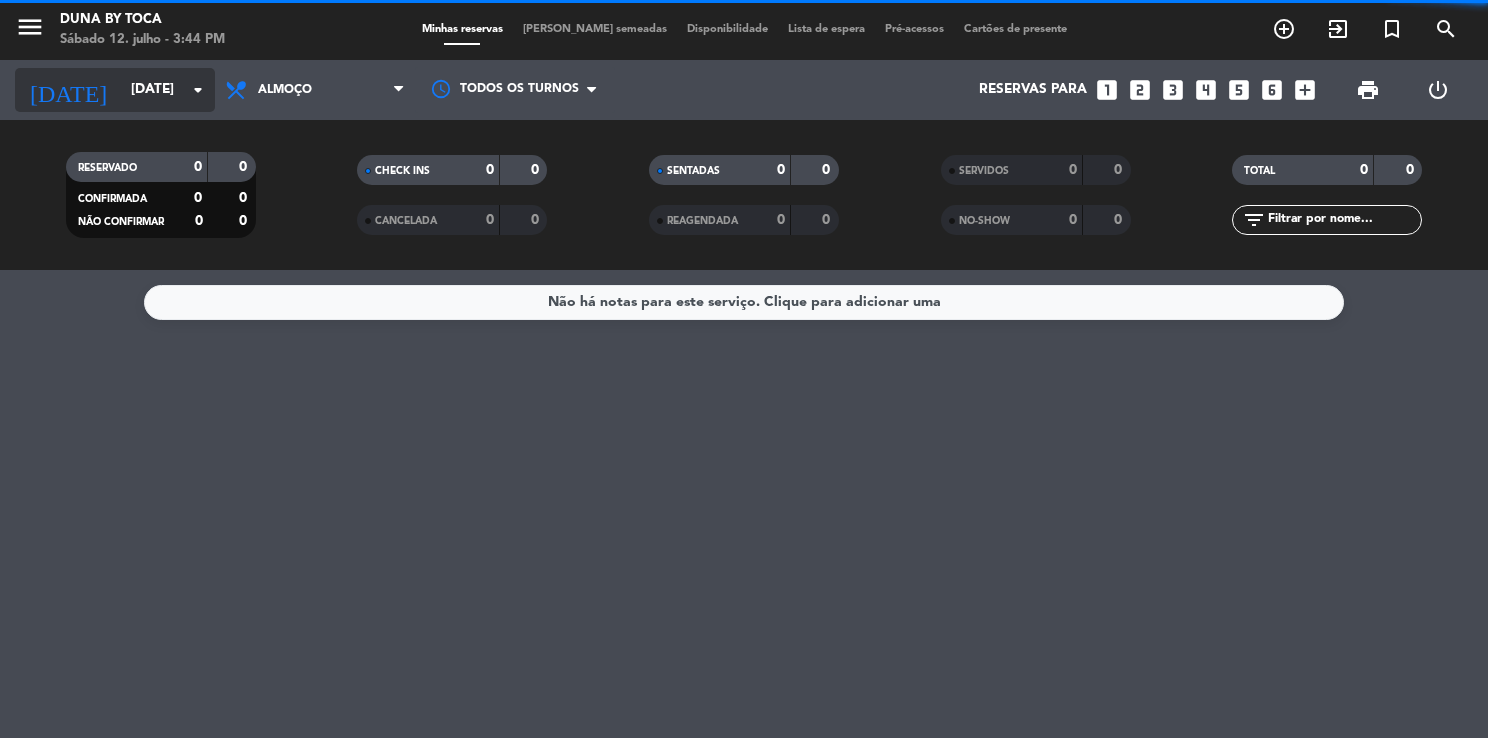 click on "arrow_drop_down" 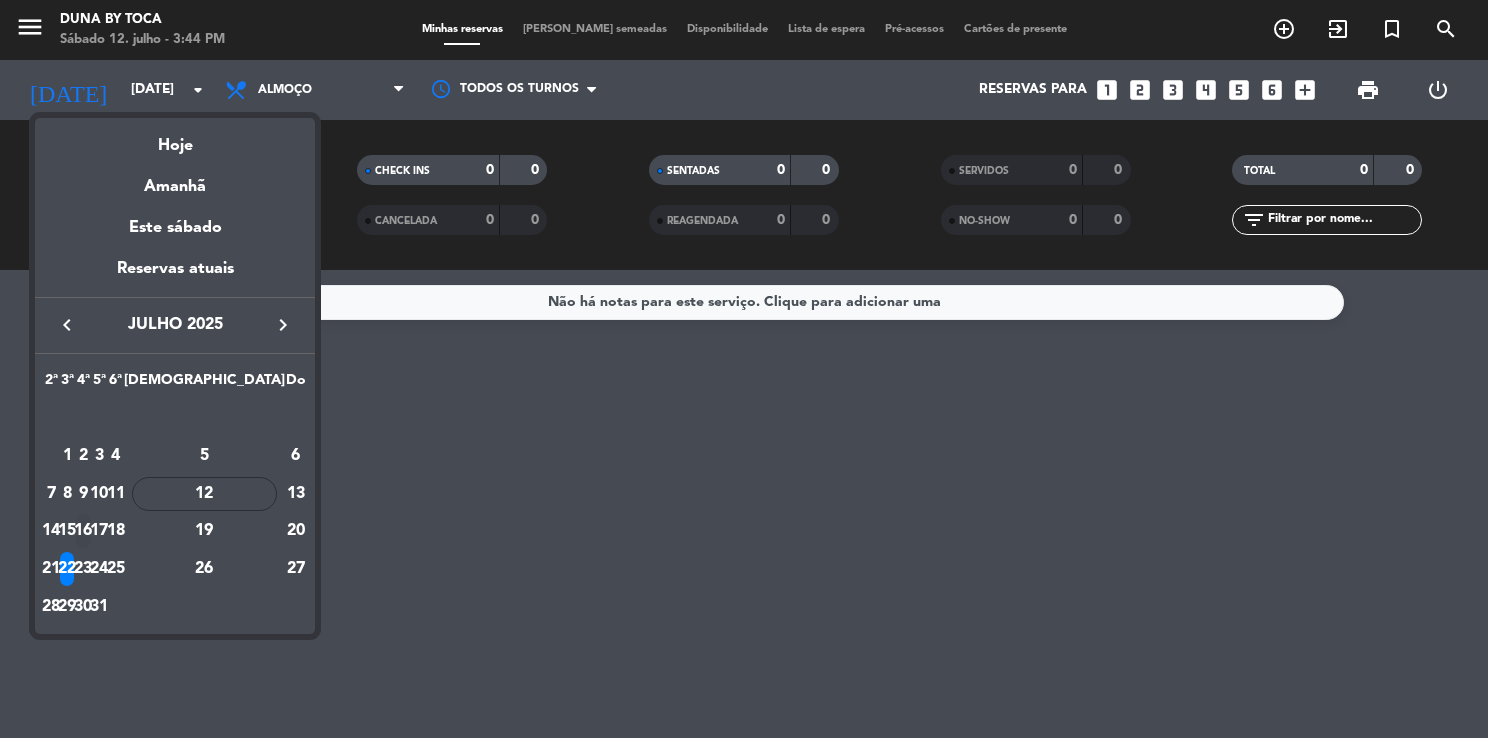 drag, startPoint x: 132, startPoint y: 564, endPoint x: 132, endPoint y: 548, distance: 16 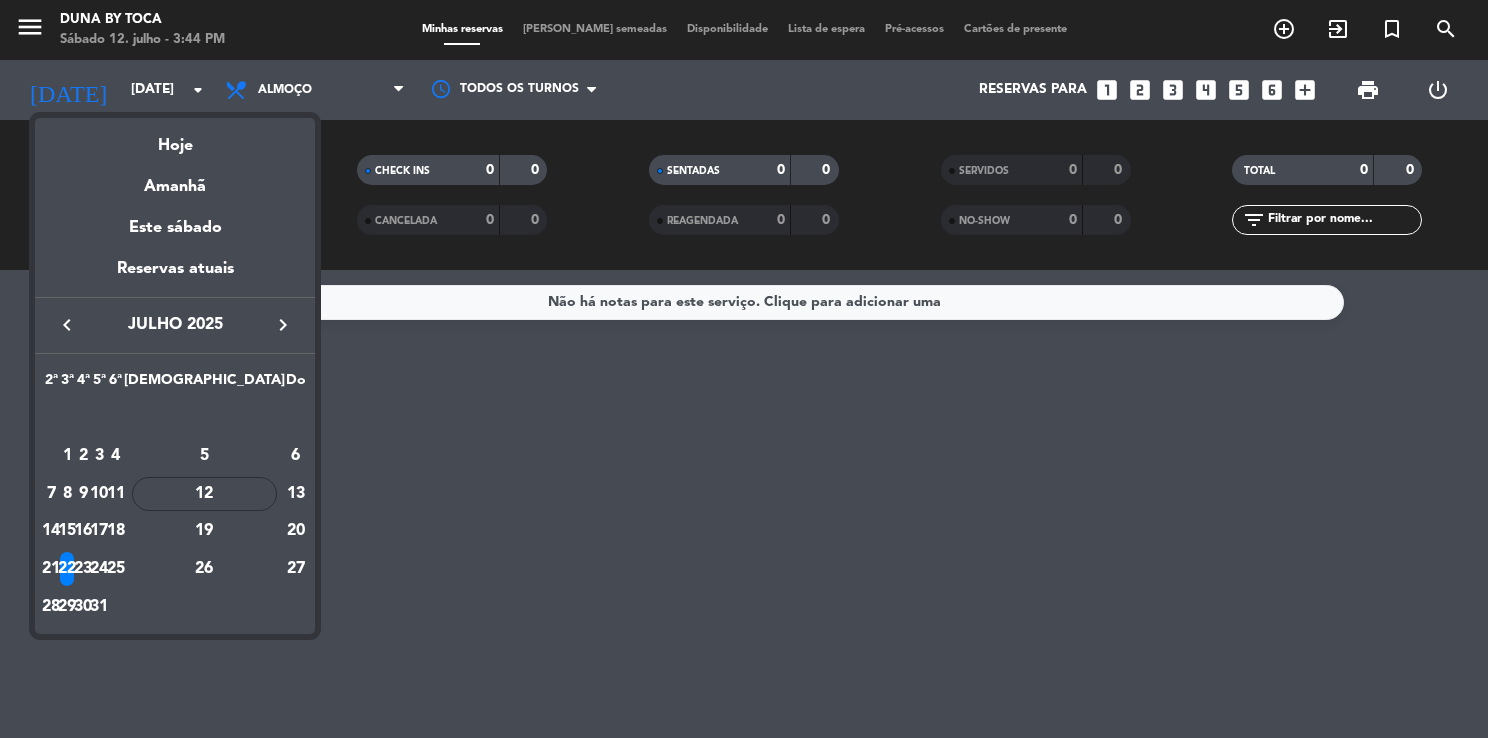 click at bounding box center [744, 369] 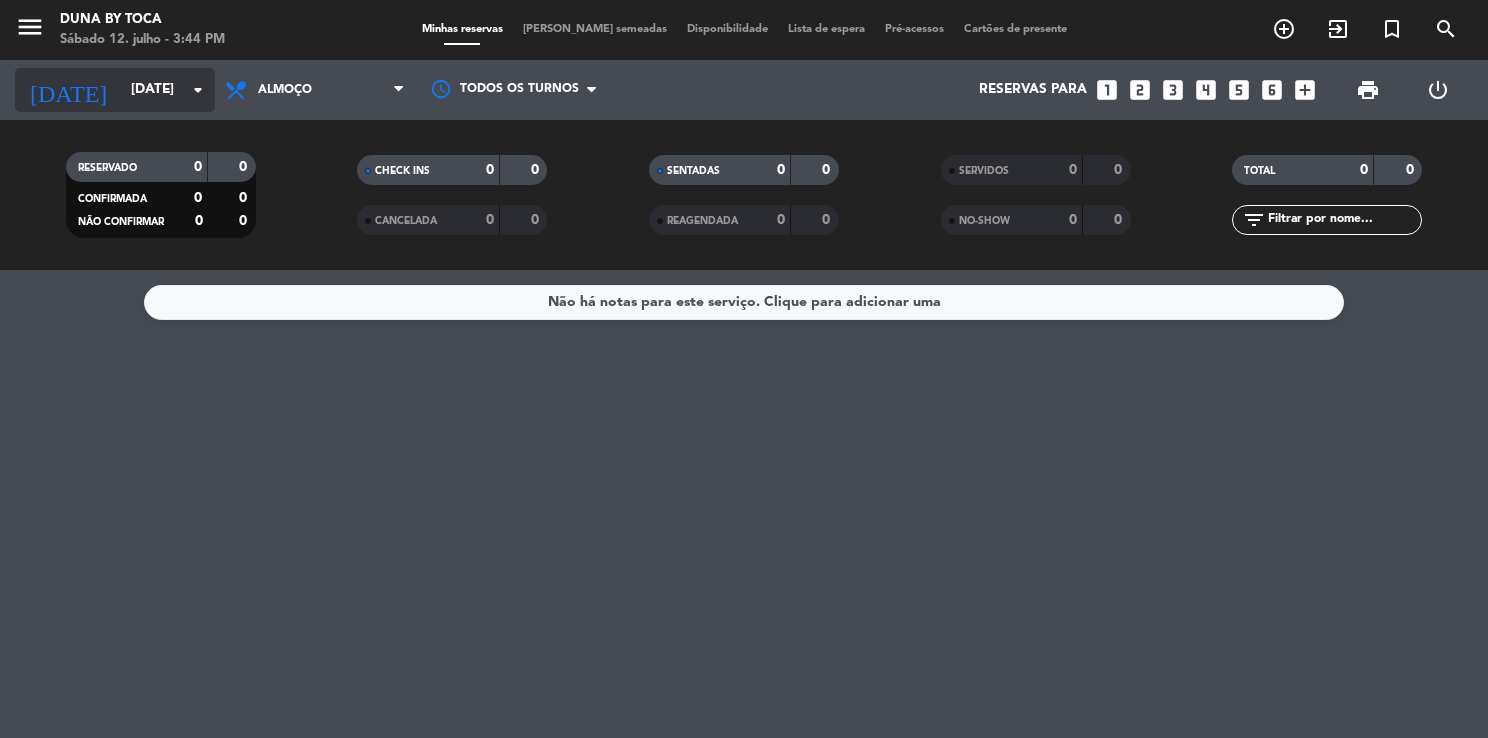 click on "arrow_drop_down" 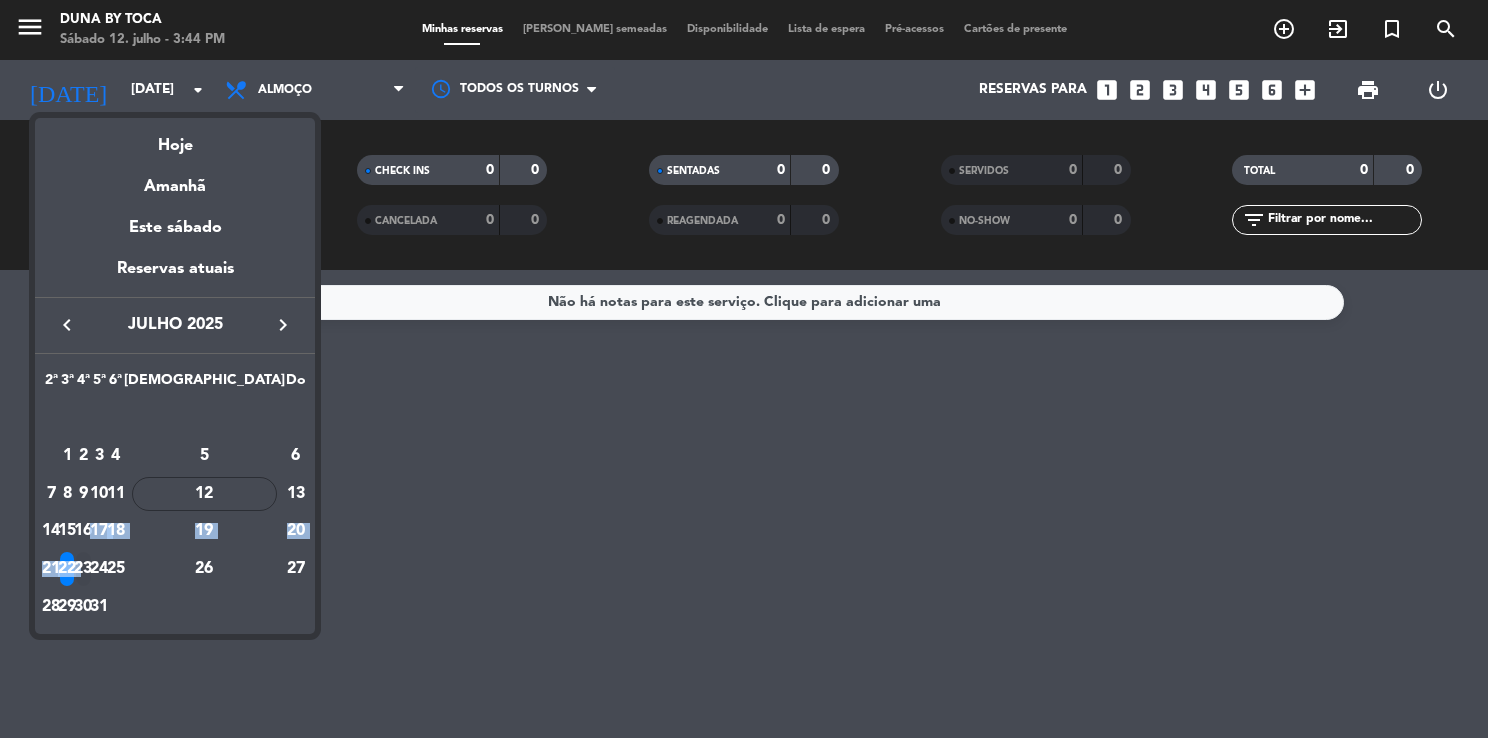 click on "[DATE] 2 3 4 5 6 7 8 9 10 11 12 13 14 15 16 17 18 19 20 21 22 23 24 25 26 27 28 29 30 31" at bounding box center (175, 512) 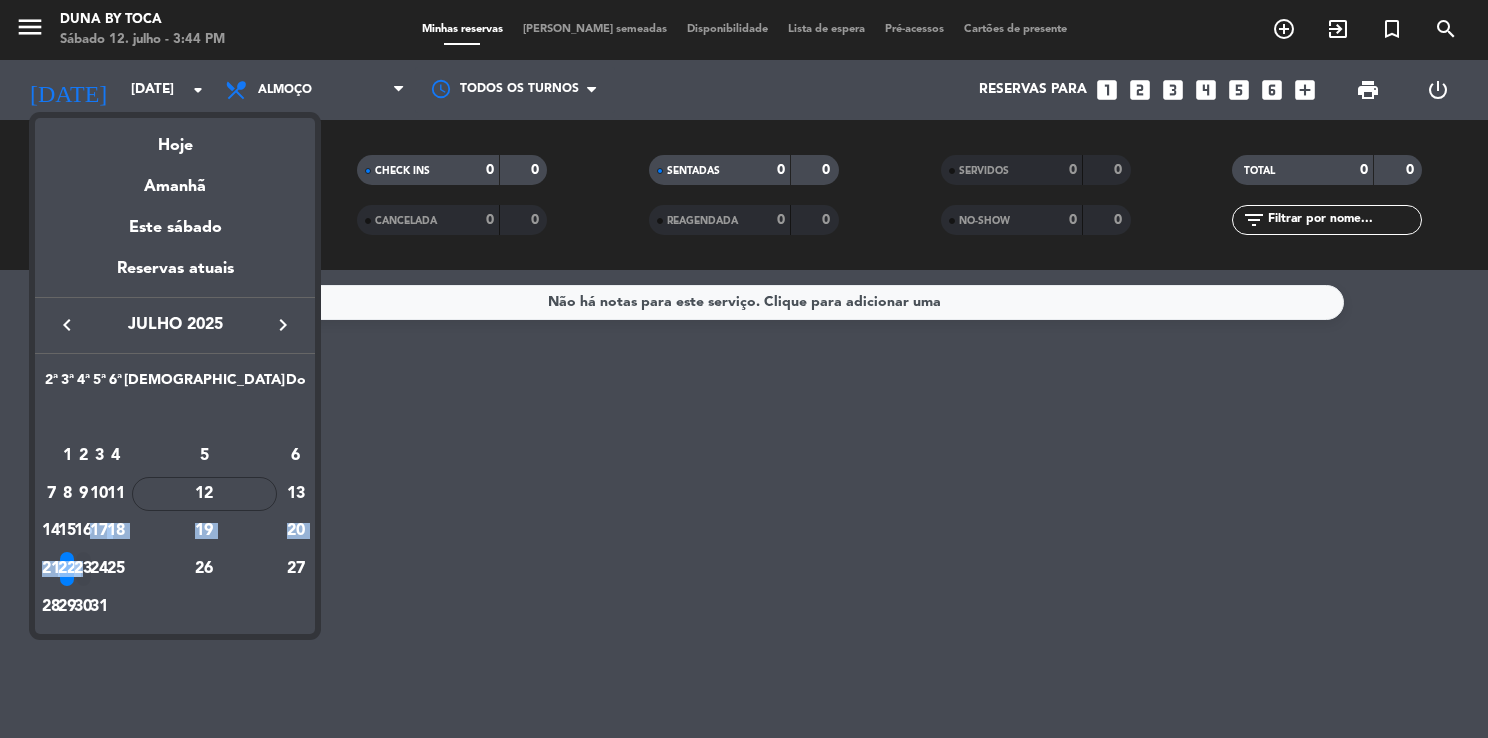 click on "23" at bounding box center [83, 569] 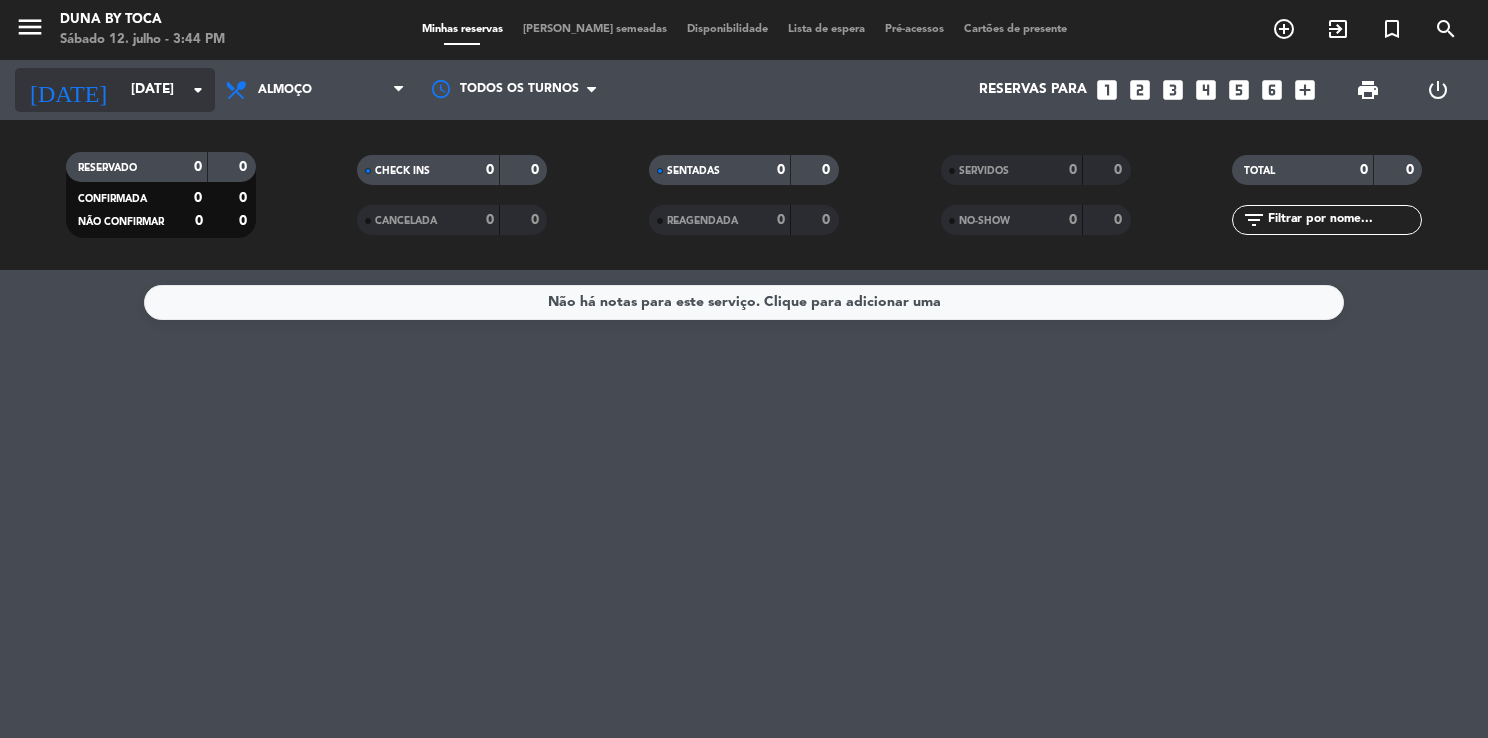 click on "[DATE]" 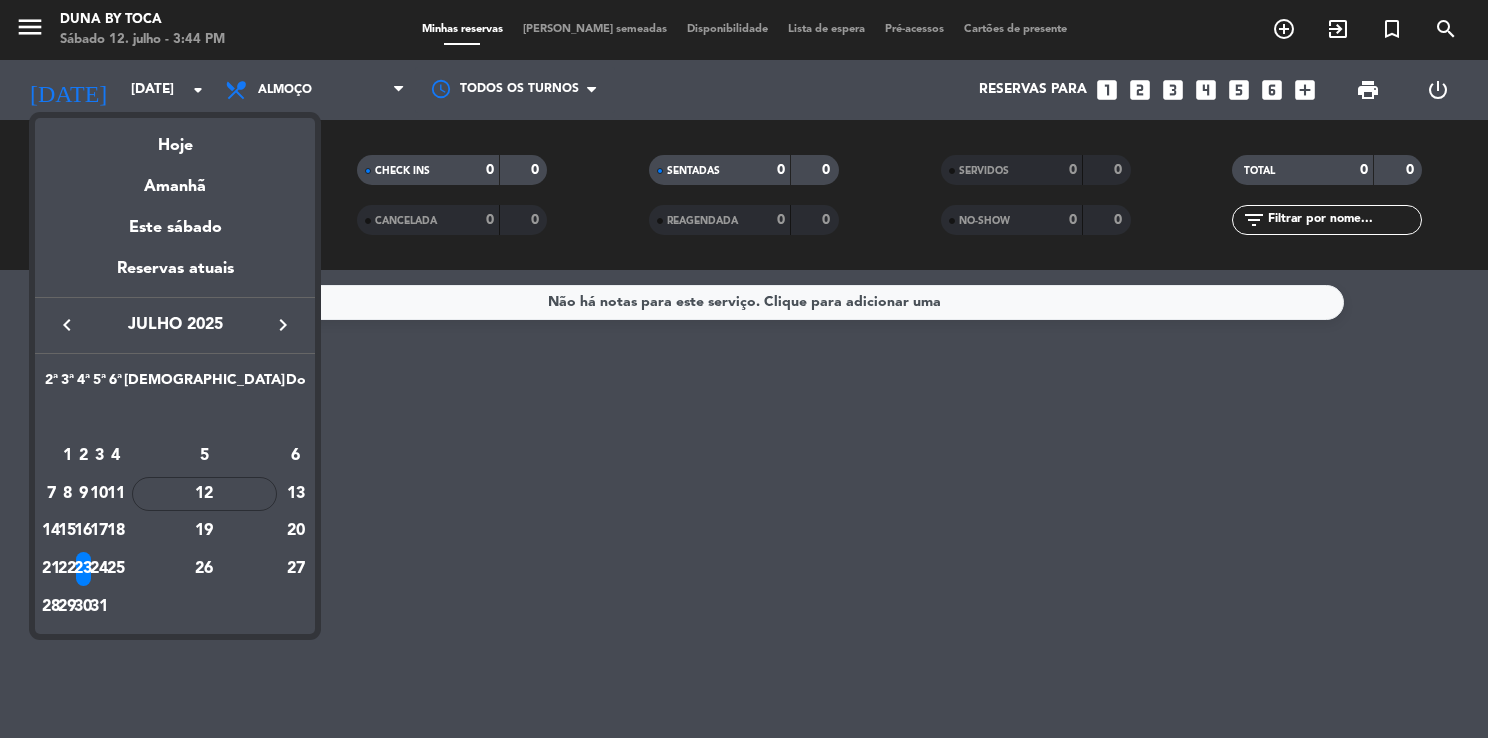 drag, startPoint x: 168, startPoint y: 558, endPoint x: 169, endPoint y: 536, distance: 22.022715 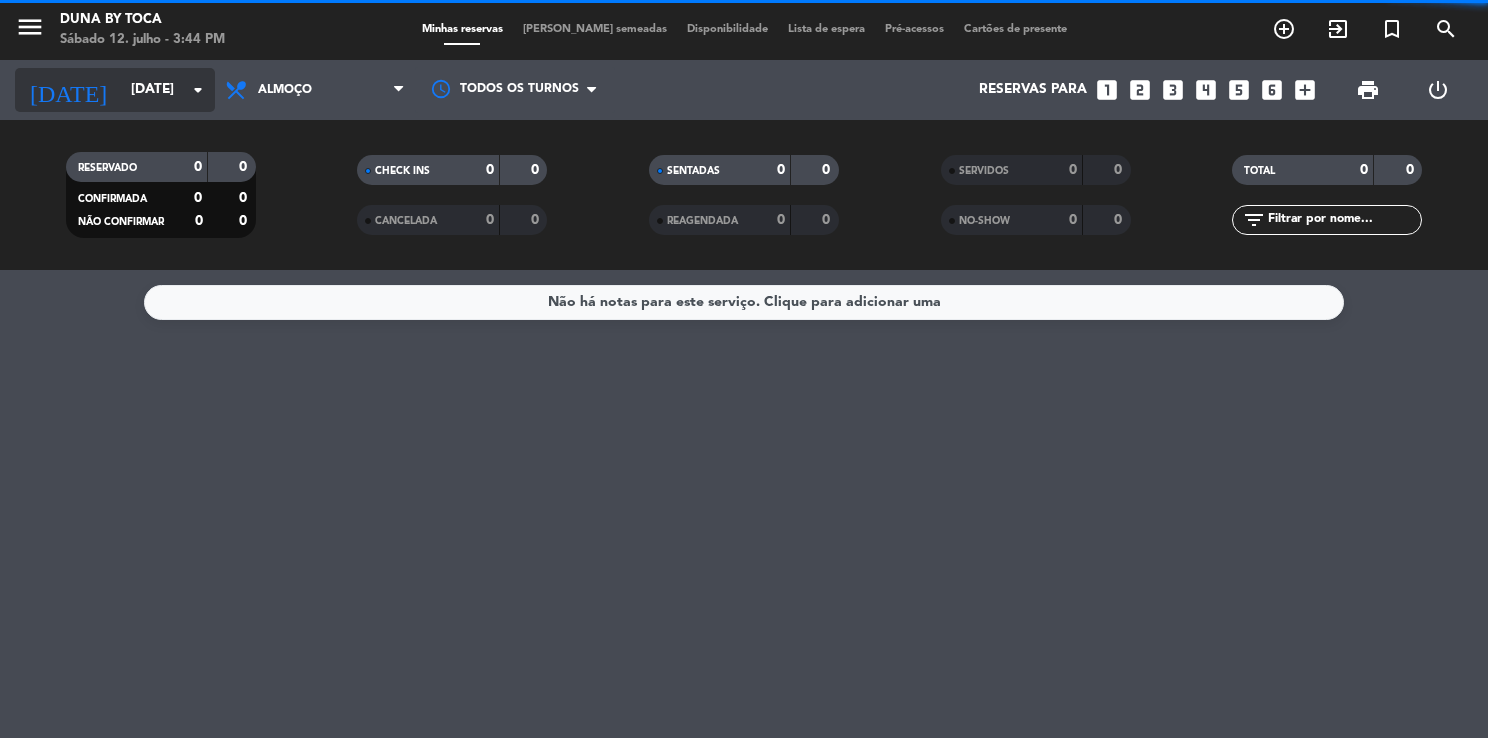click on "arrow_drop_down" 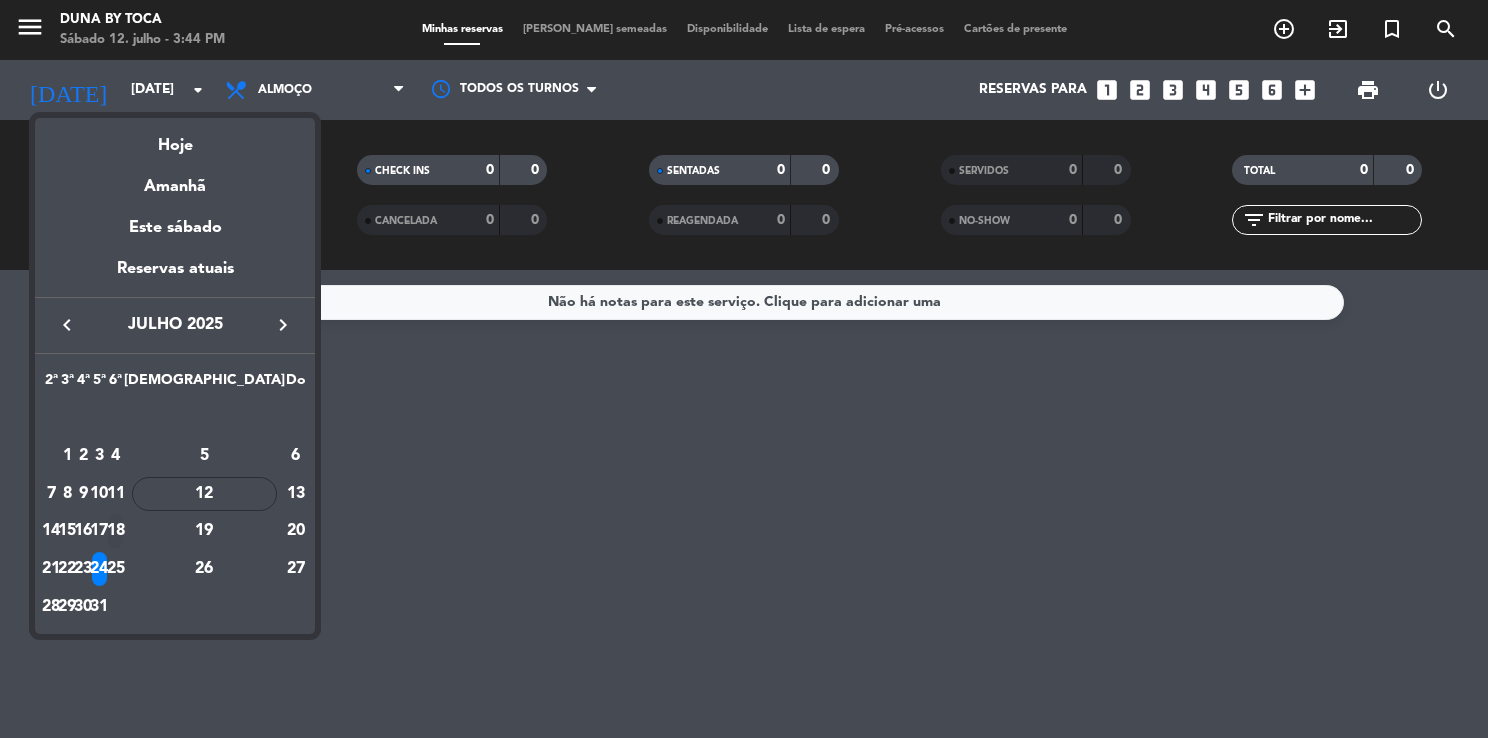 drag, startPoint x: 211, startPoint y: 562, endPoint x: 211, endPoint y: 546, distance: 16 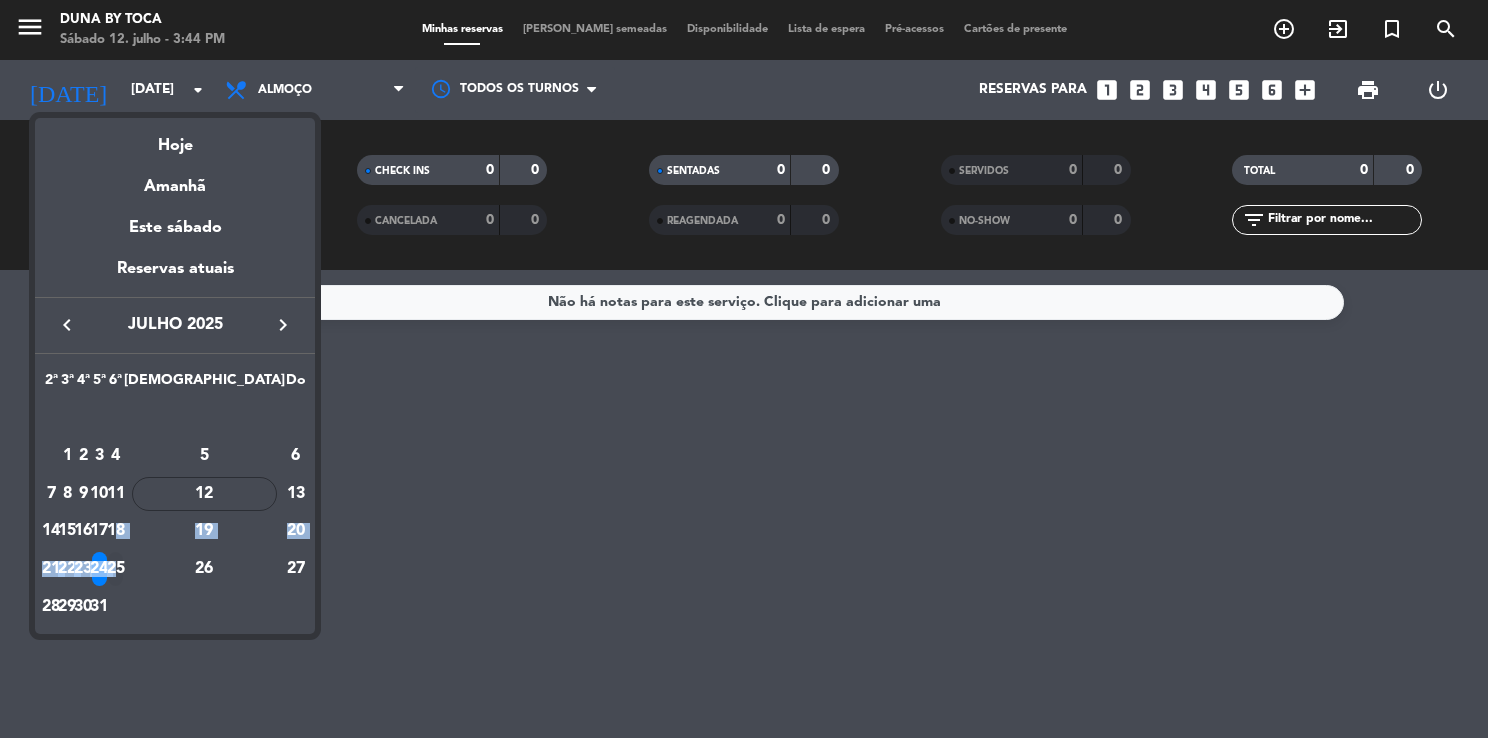drag, startPoint x: 211, startPoint y: 546, endPoint x: 215, endPoint y: 565, distance: 19.416489 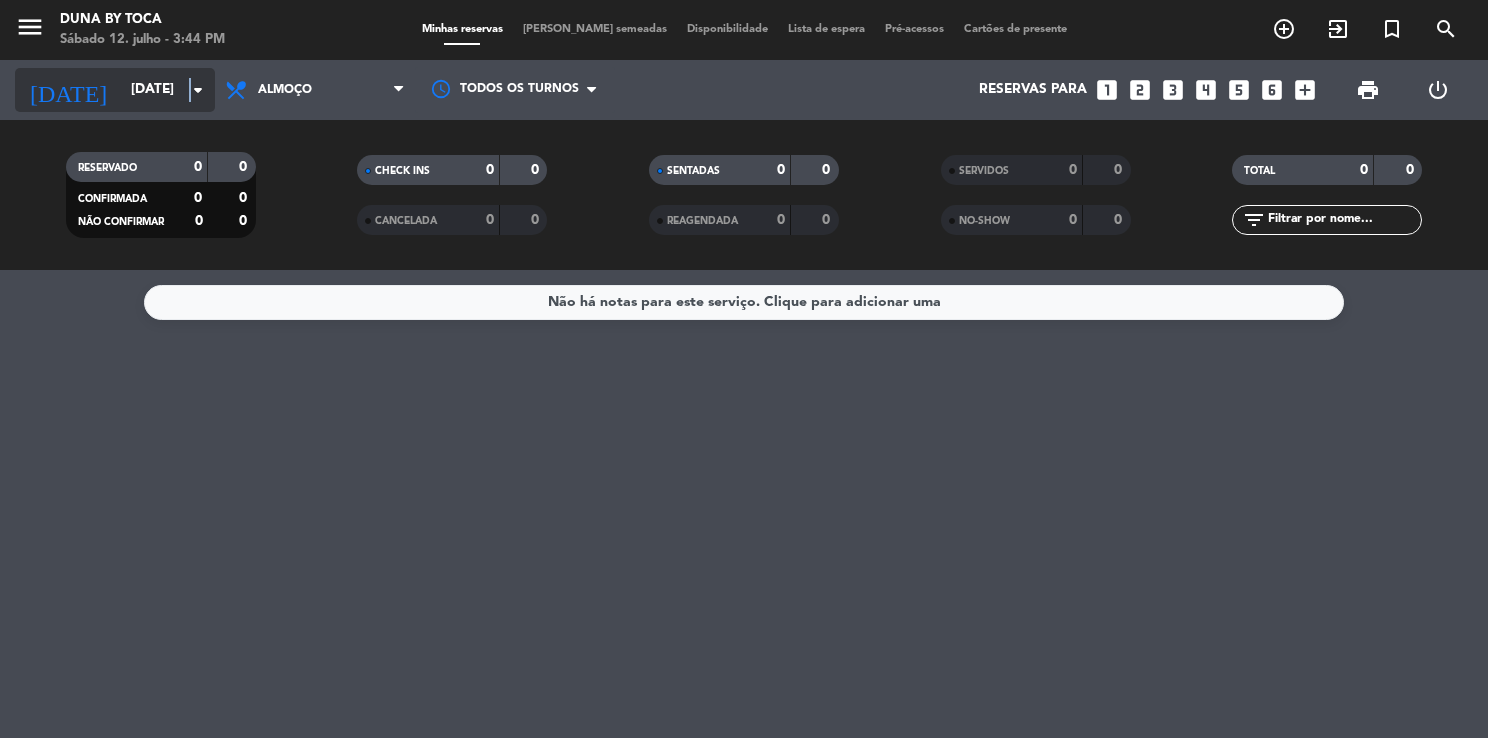 click on "arrow_drop_down" 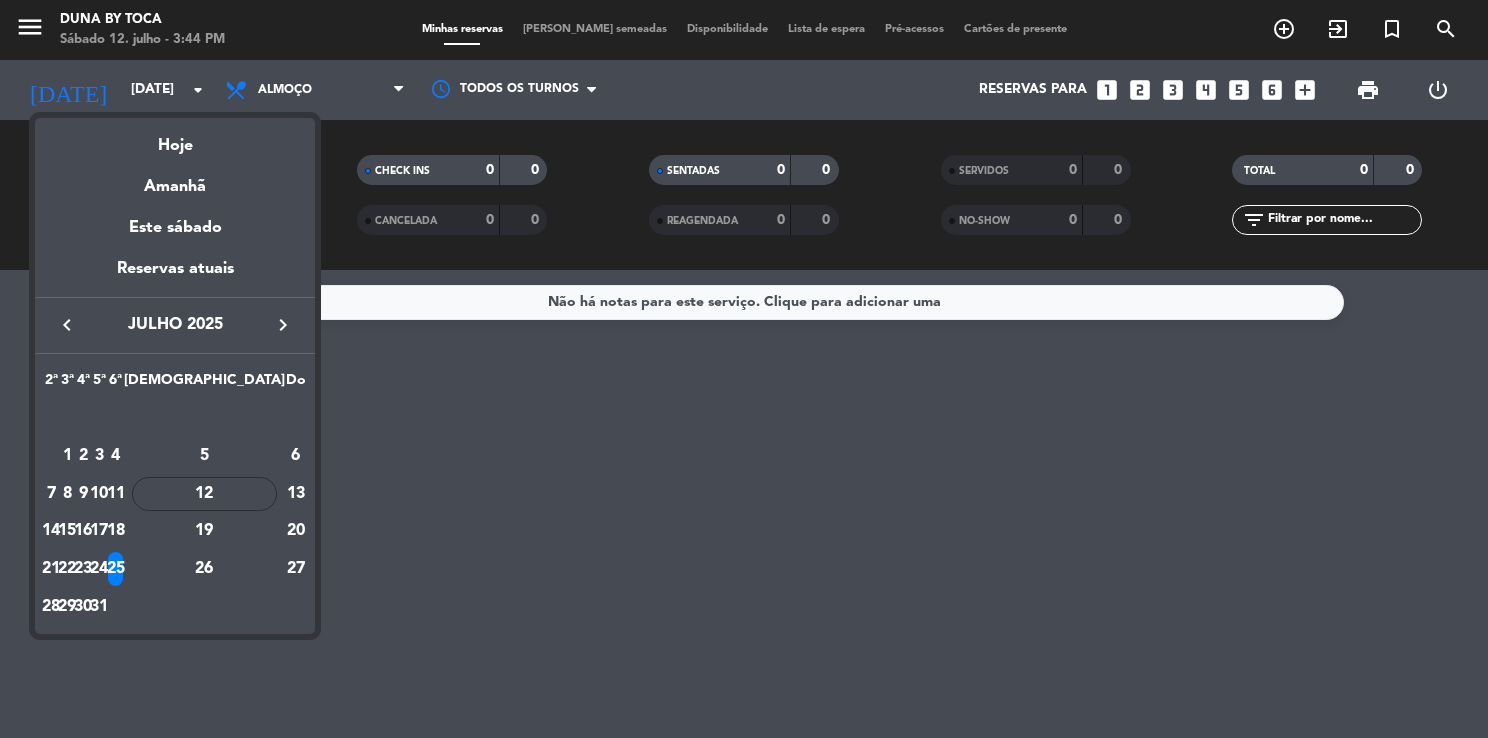 drag, startPoint x: 241, startPoint y: 570, endPoint x: 241, endPoint y: 479, distance: 91 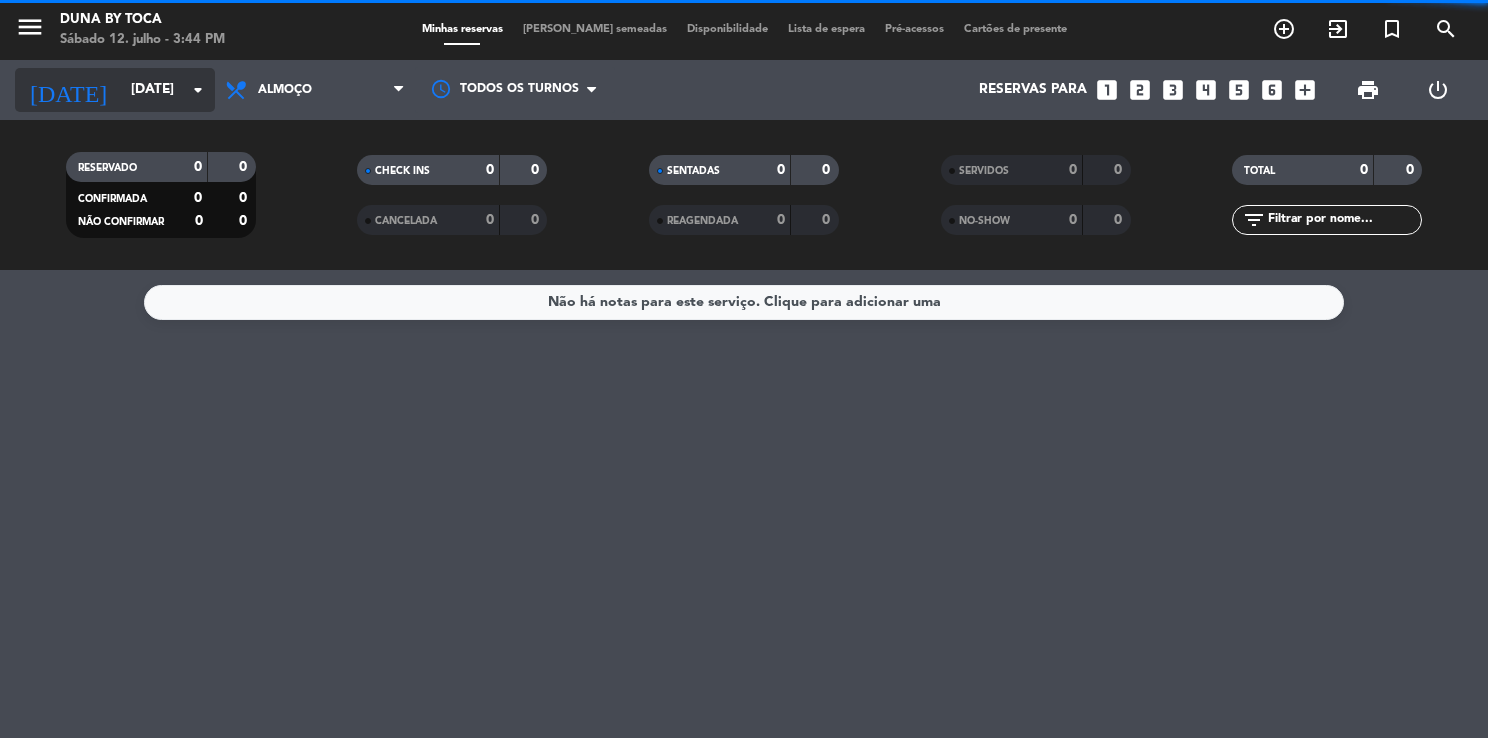 click on "arrow_drop_down" 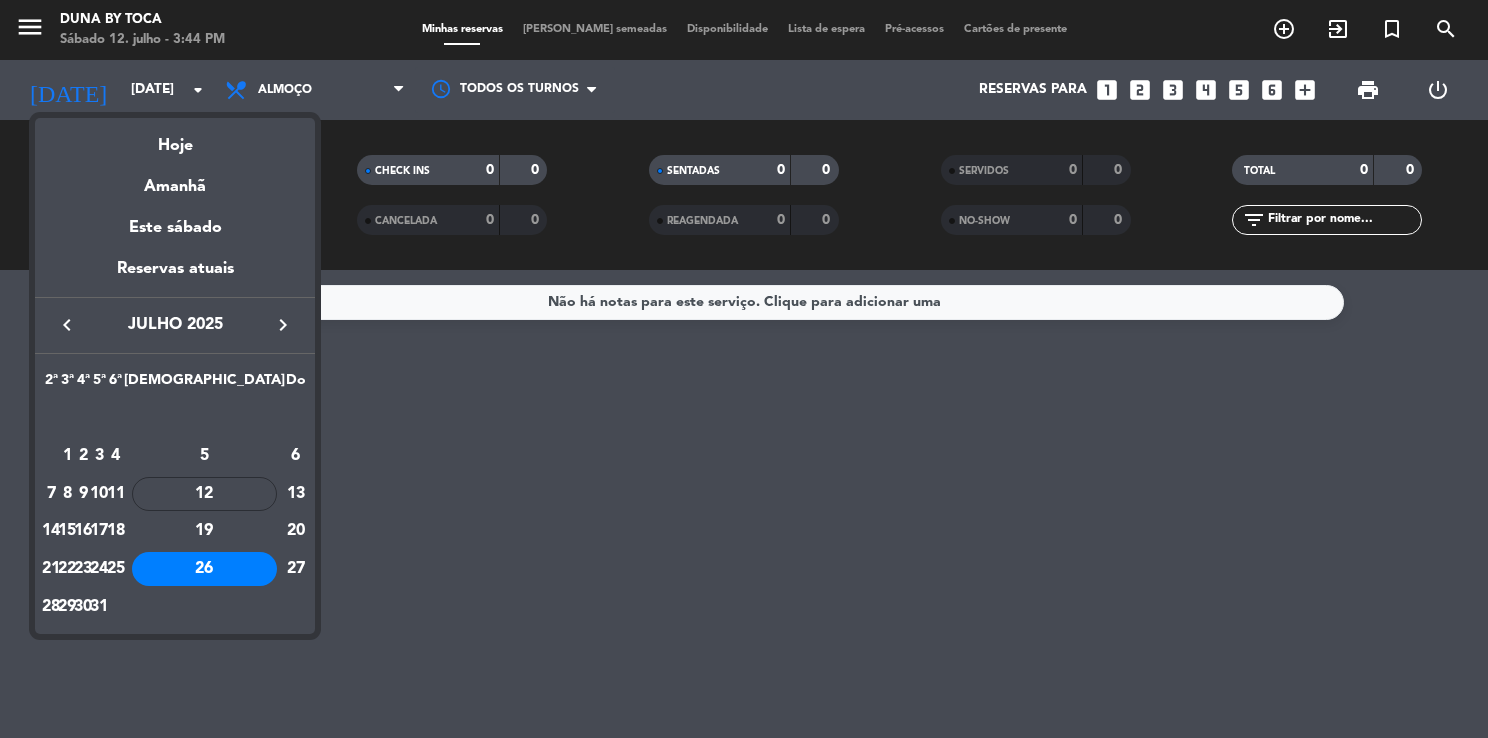 drag, startPoint x: 284, startPoint y: 562, endPoint x: 281, endPoint y: 544, distance: 18.248287 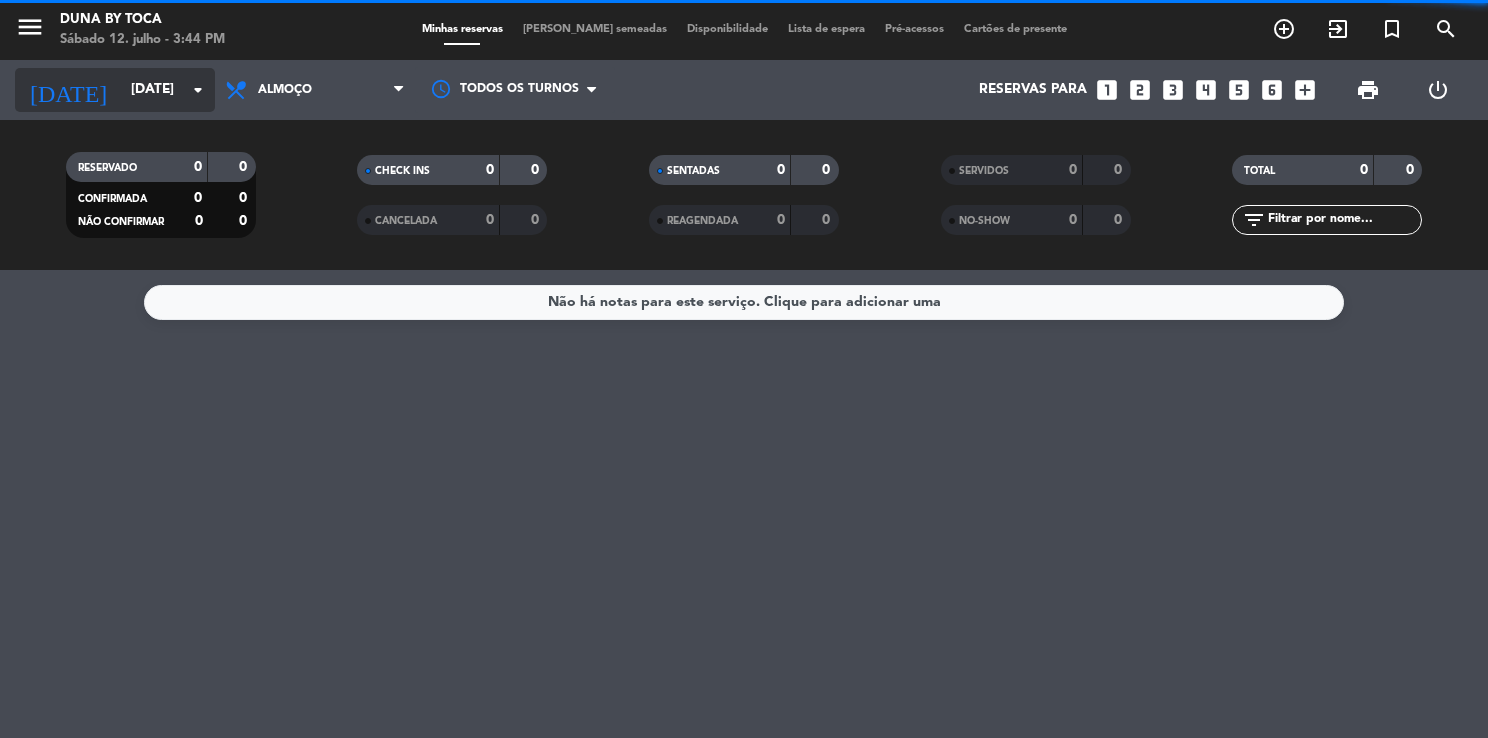 click on "arrow_drop_down" 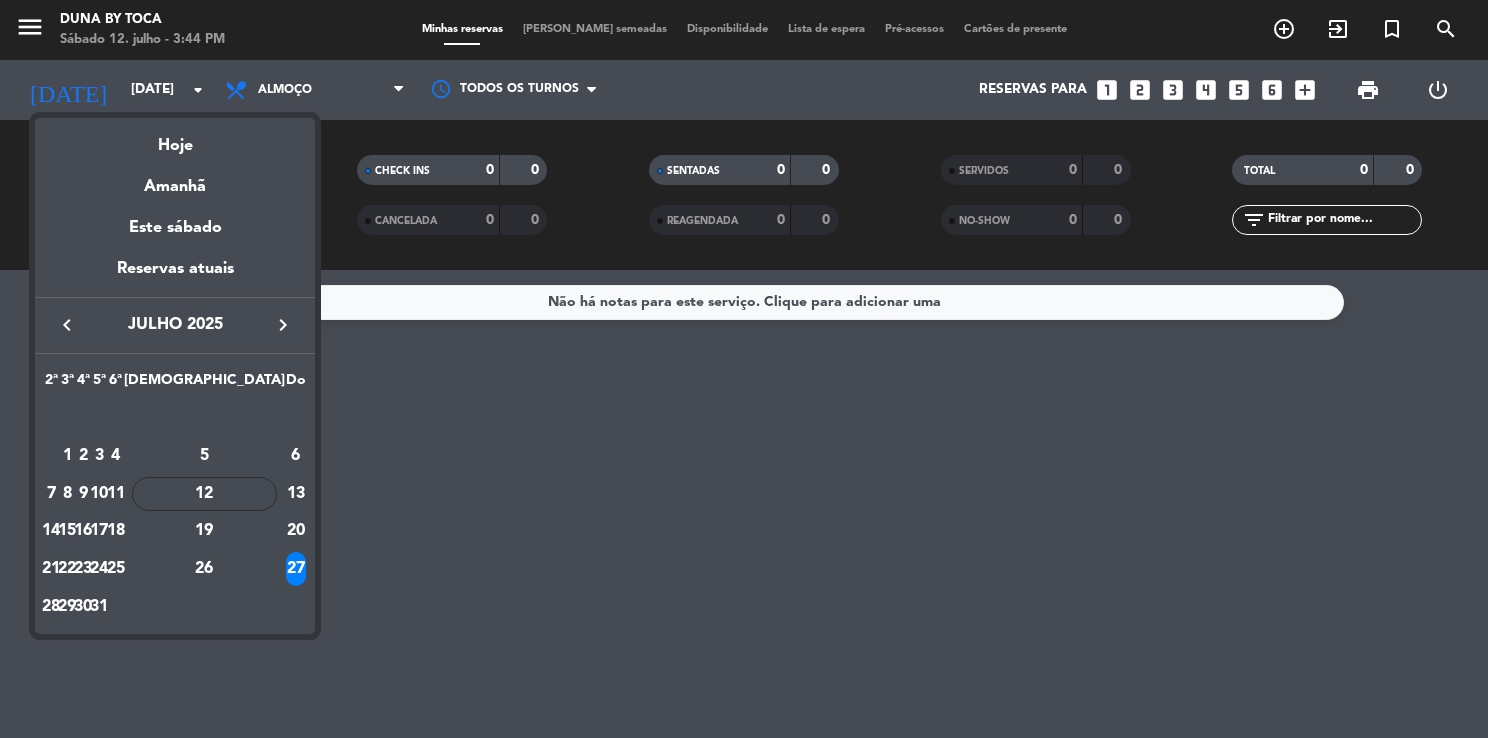 click on "29" at bounding box center [67, 607] 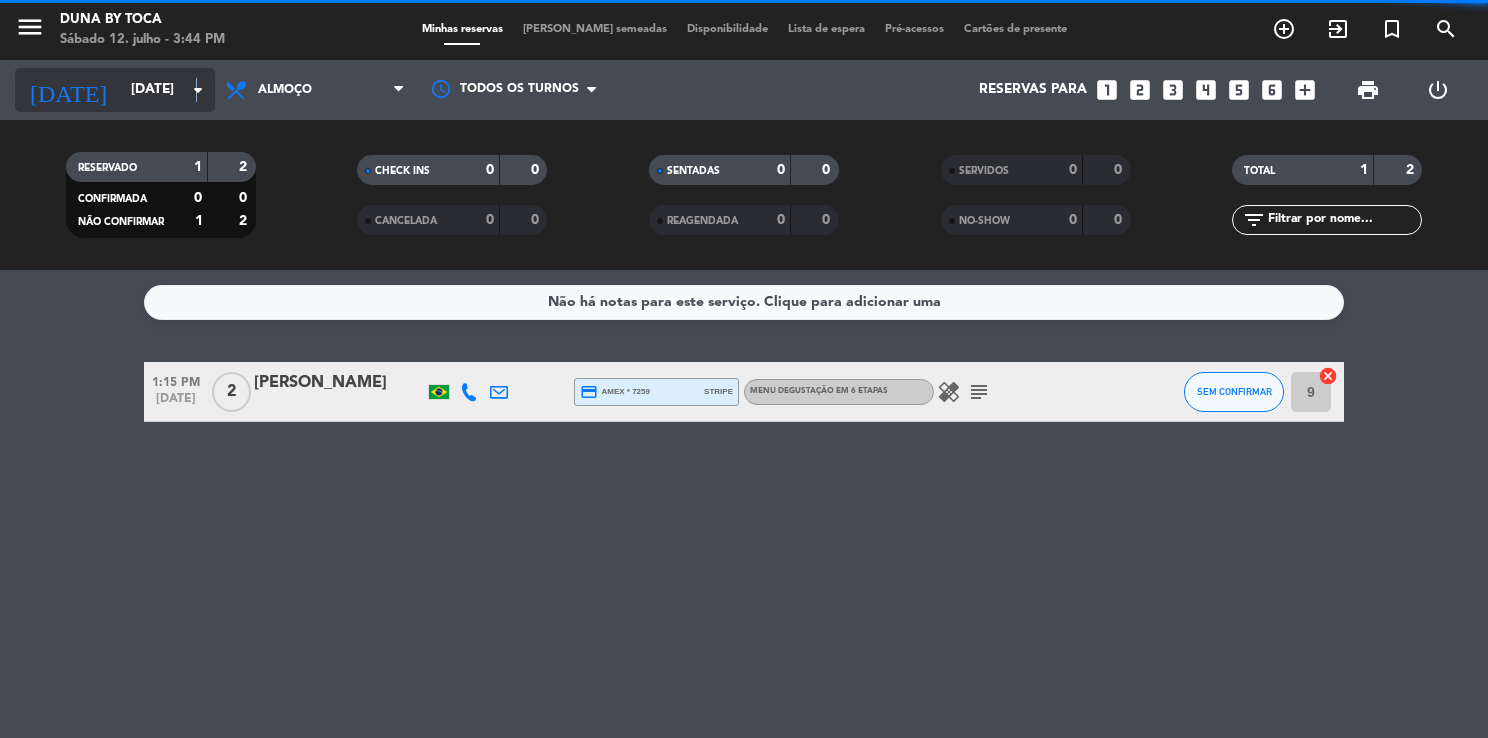 click on "arrow_drop_down" 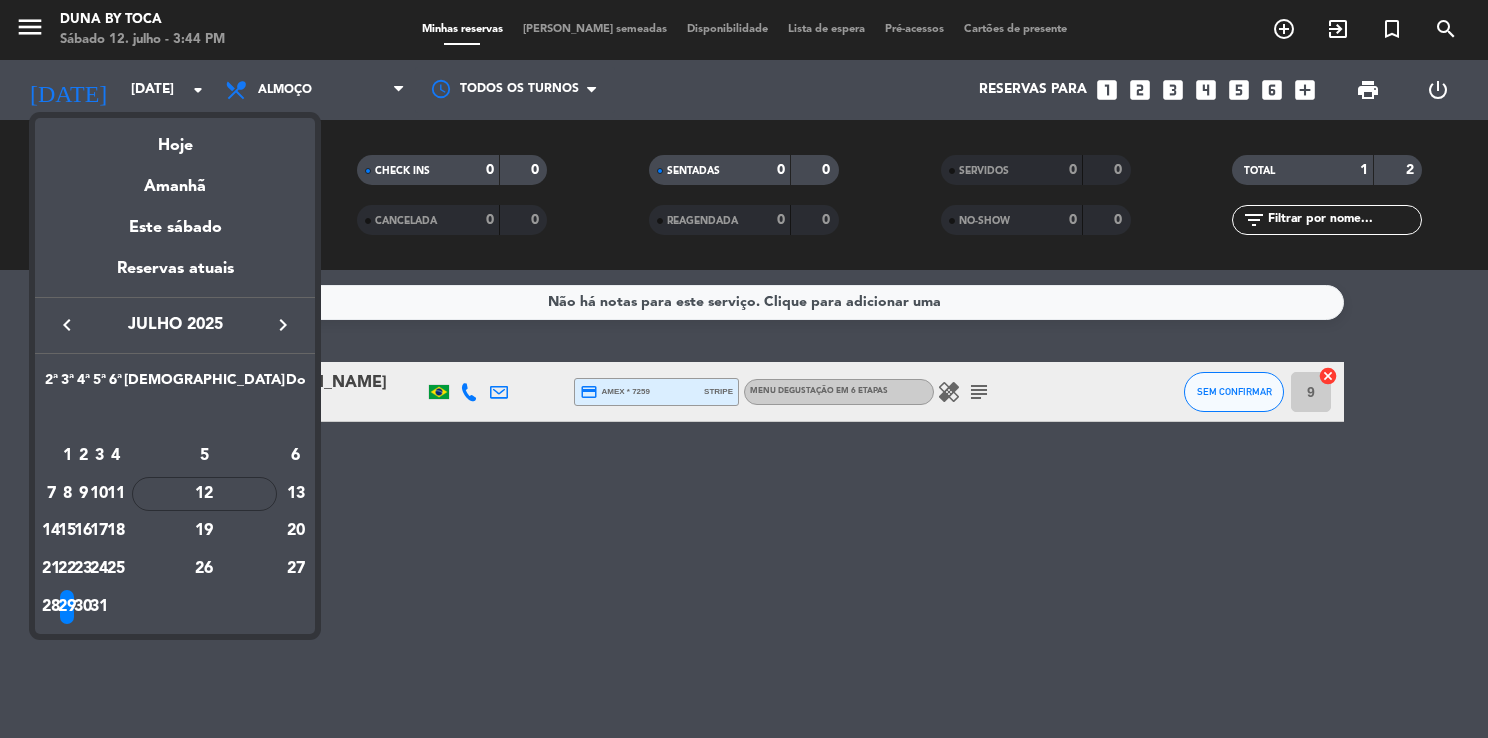 click at bounding box center [744, 369] 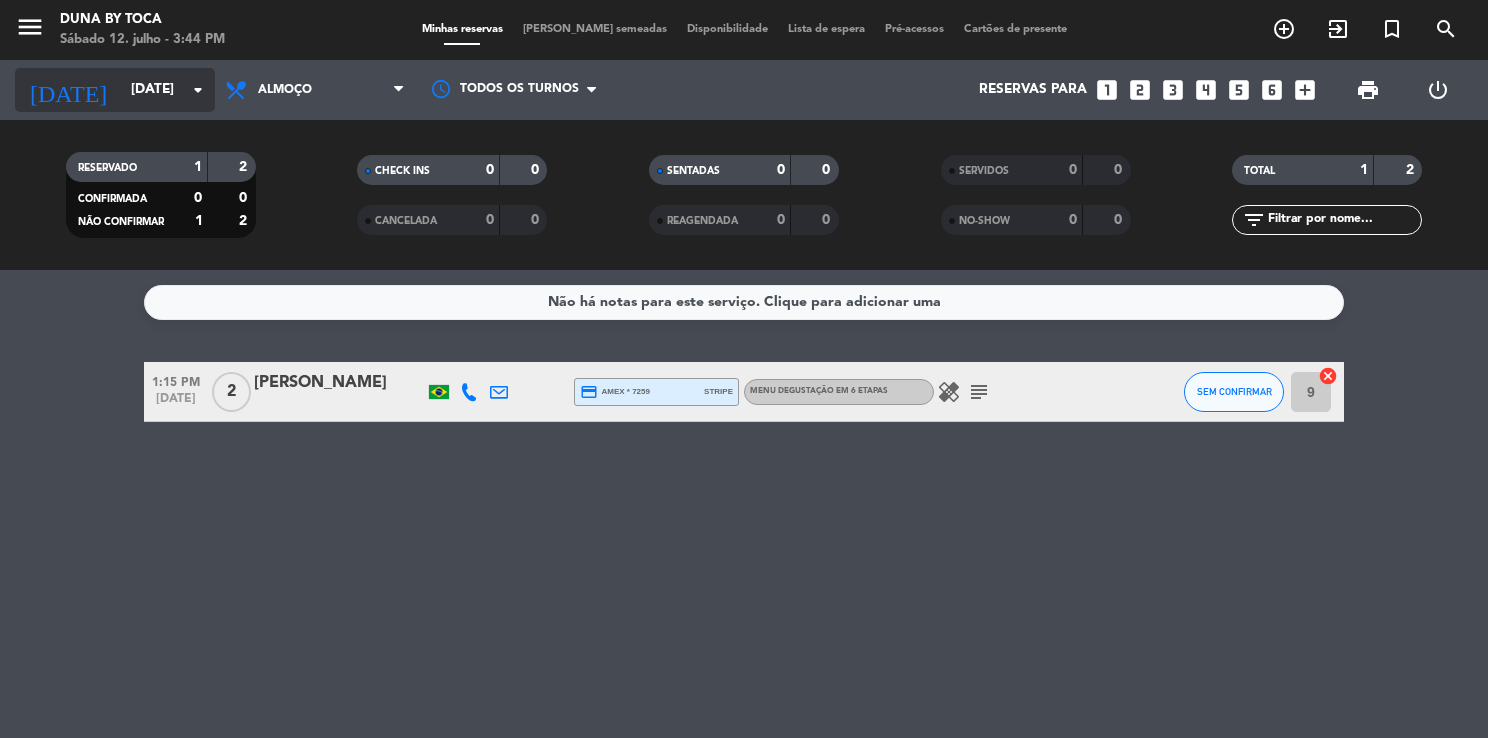 click on "arrow_drop_down" 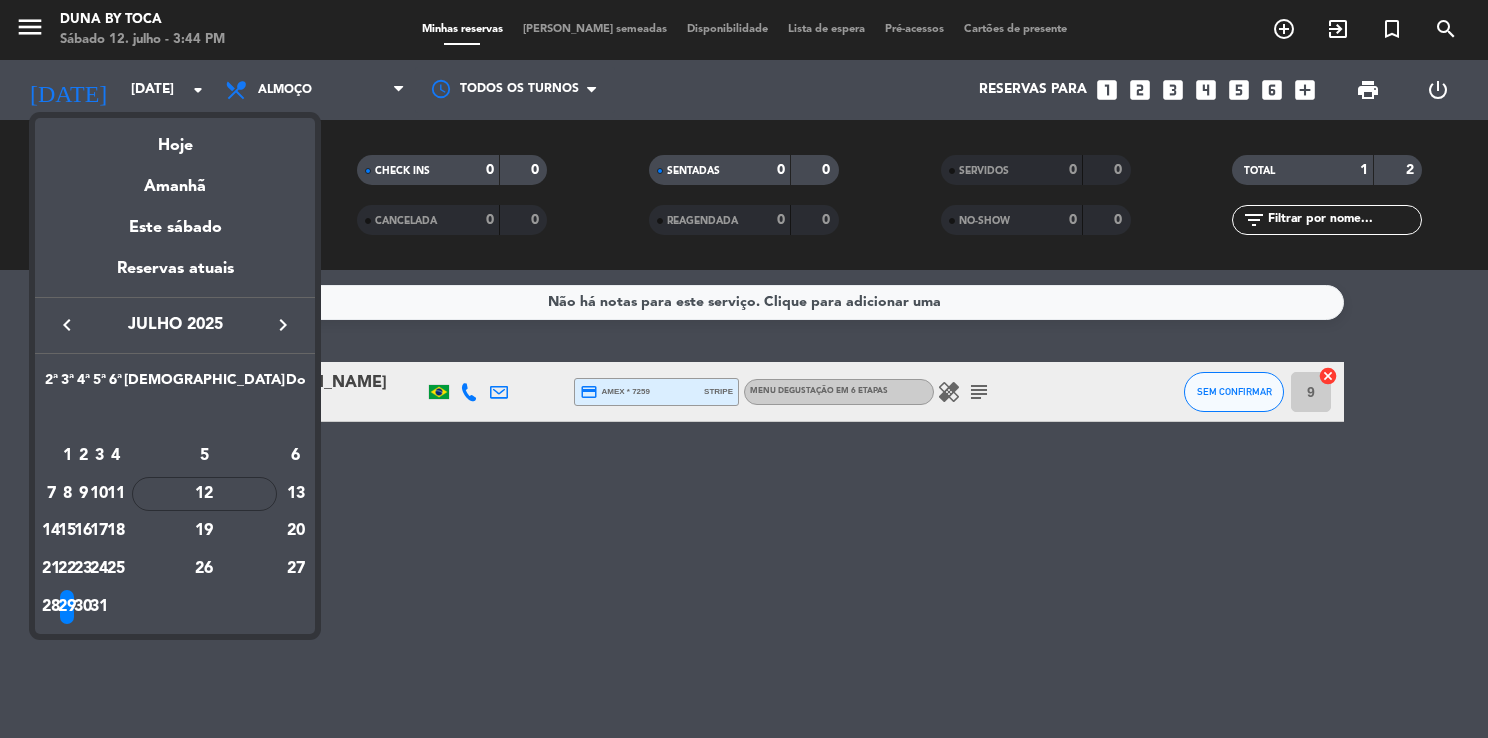 drag, startPoint x: 146, startPoint y: 598, endPoint x: 144, endPoint y: 578, distance: 20.09975 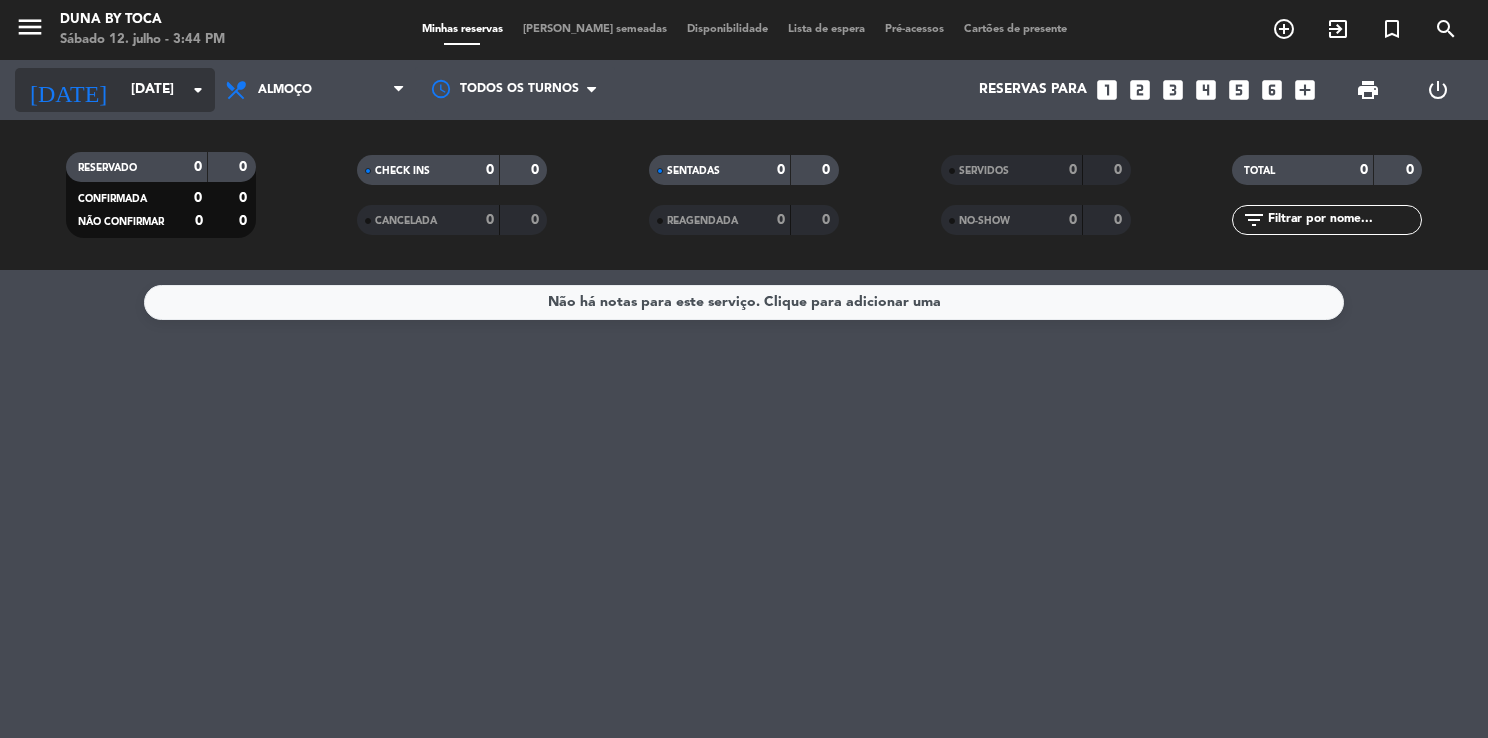 click on "arrow_drop_down" 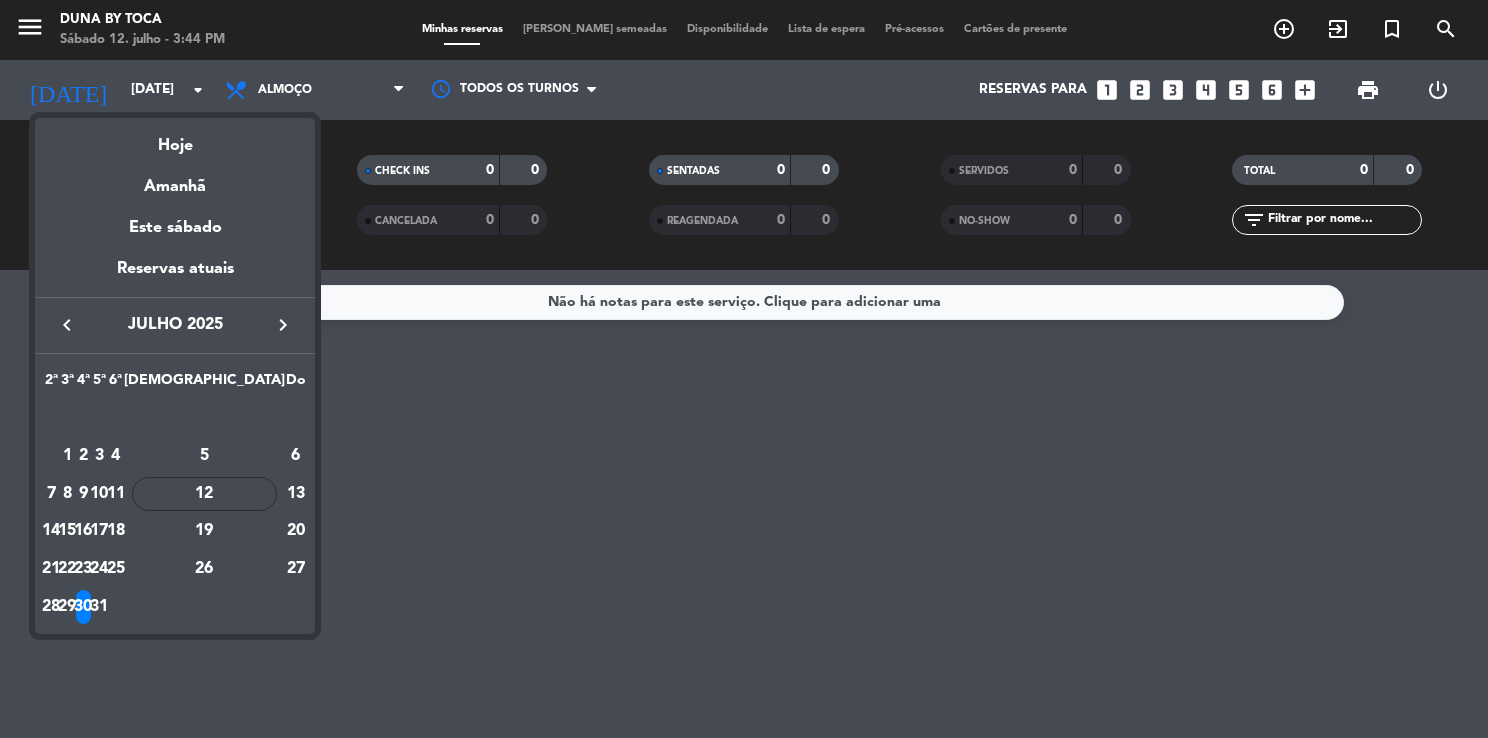 drag, startPoint x: 167, startPoint y: 611, endPoint x: 171, endPoint y: 594, distance: 17.464249 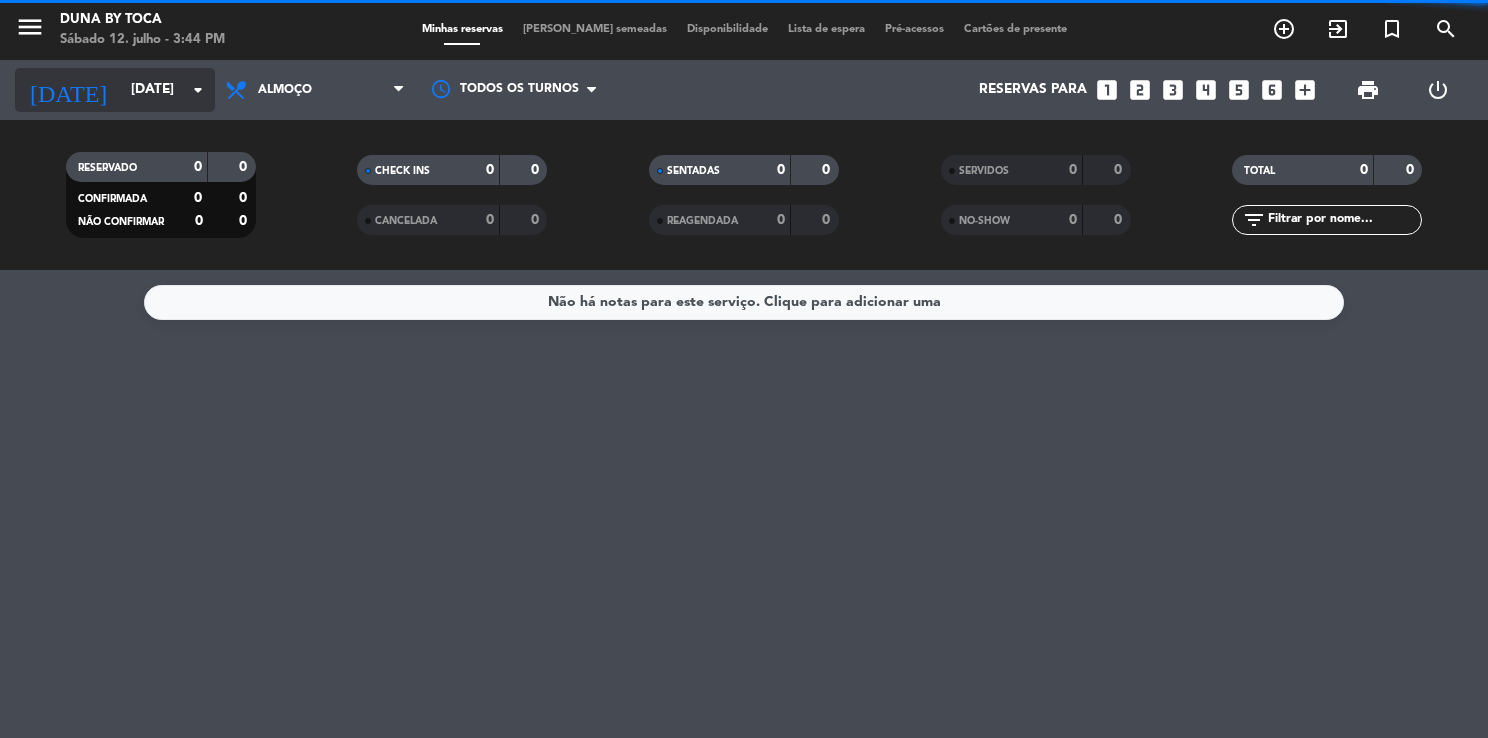 click on "arrow_drop_down" 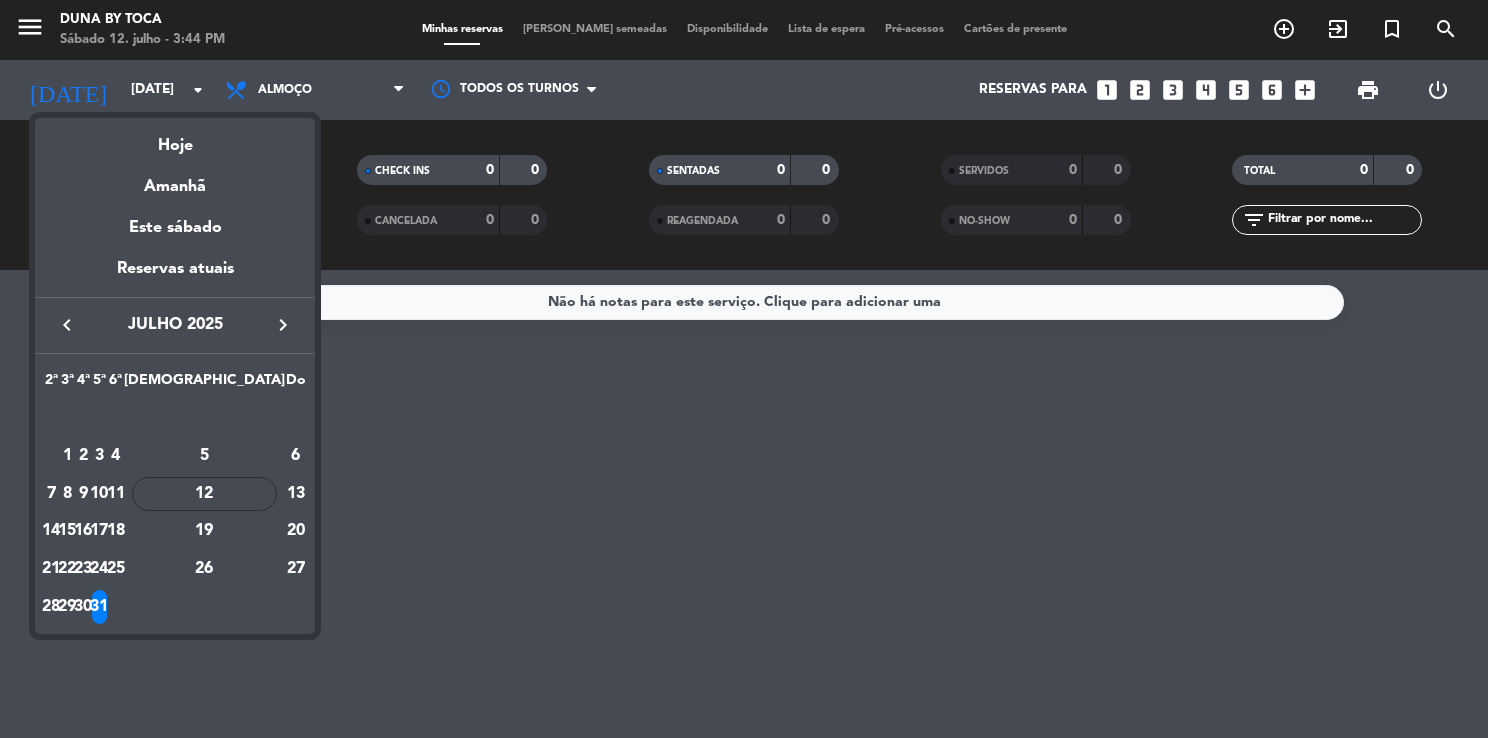 click on "keyboard_arrow_right" at bounding box center [283, 325] 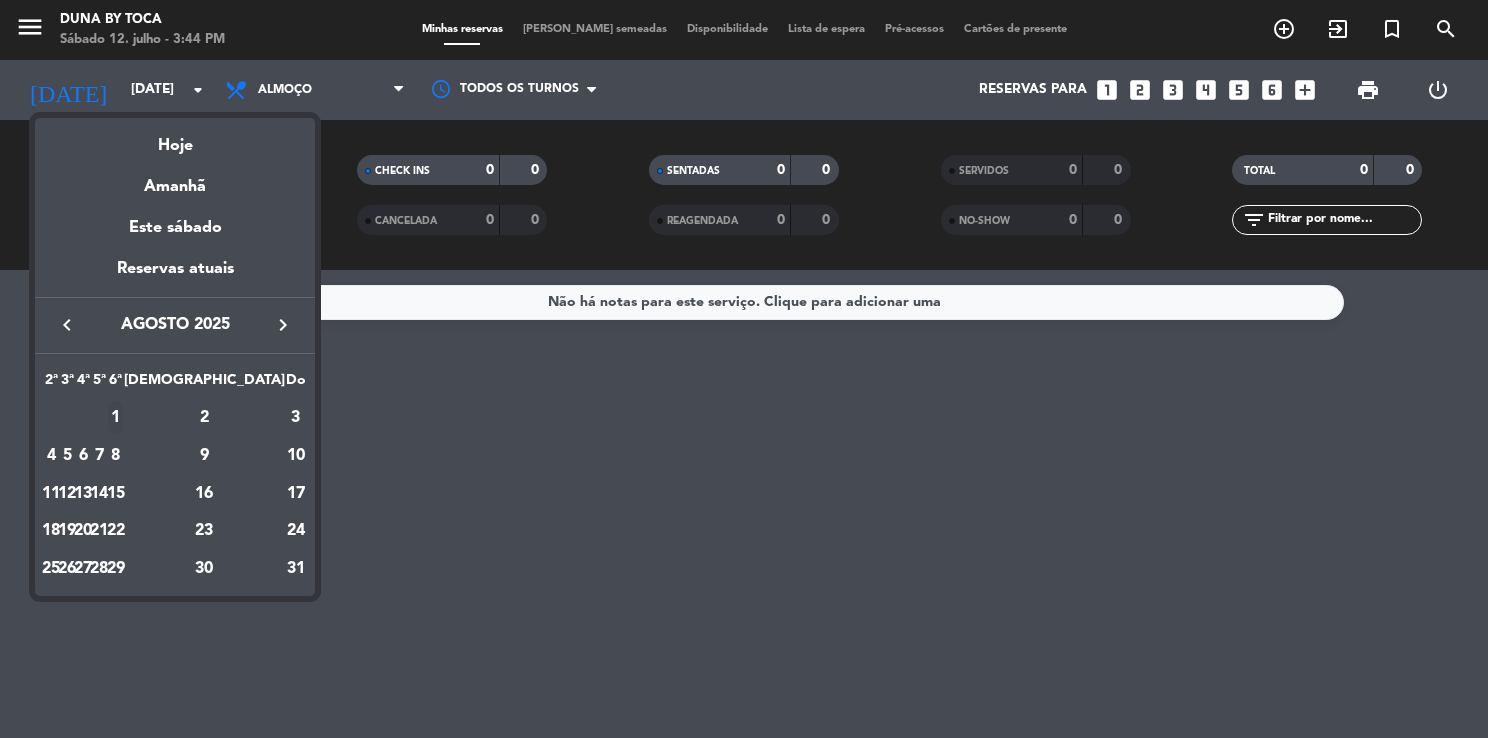 click on "1" at bounding box center [115, 418] 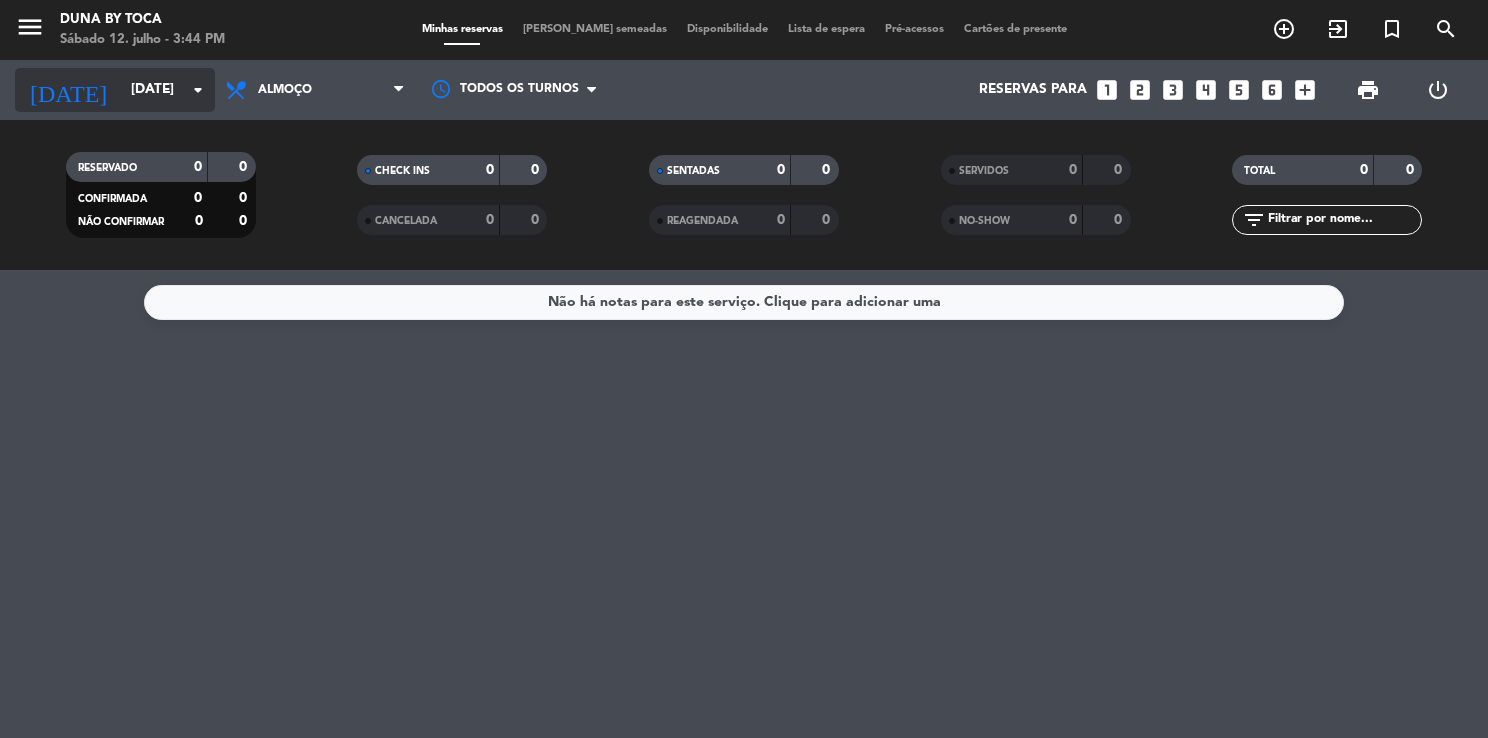 click on "arrow_drop_down" 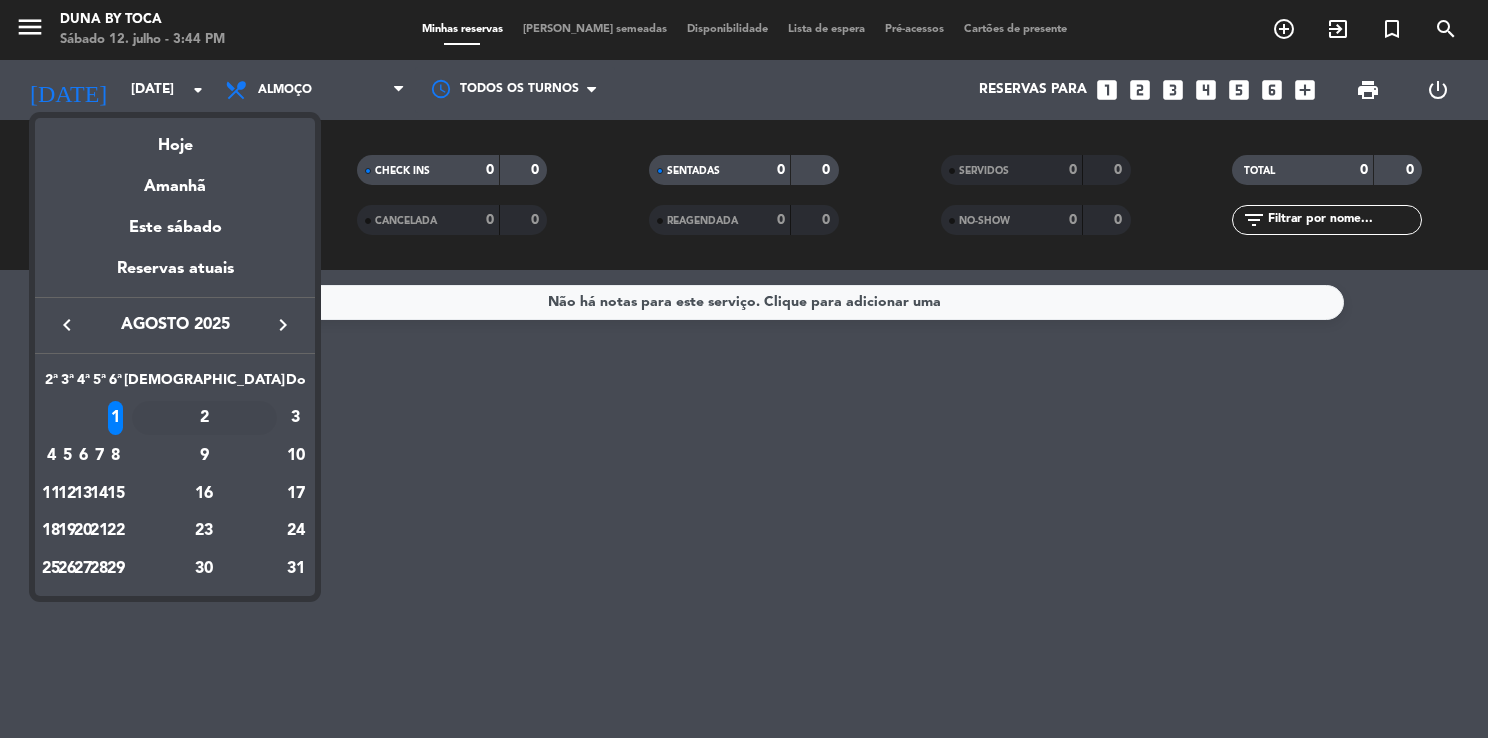 drag, startPoint x: 256, startPoint y: 413, endPoint x: 252, endPoint y: 380, distance: 33.24154 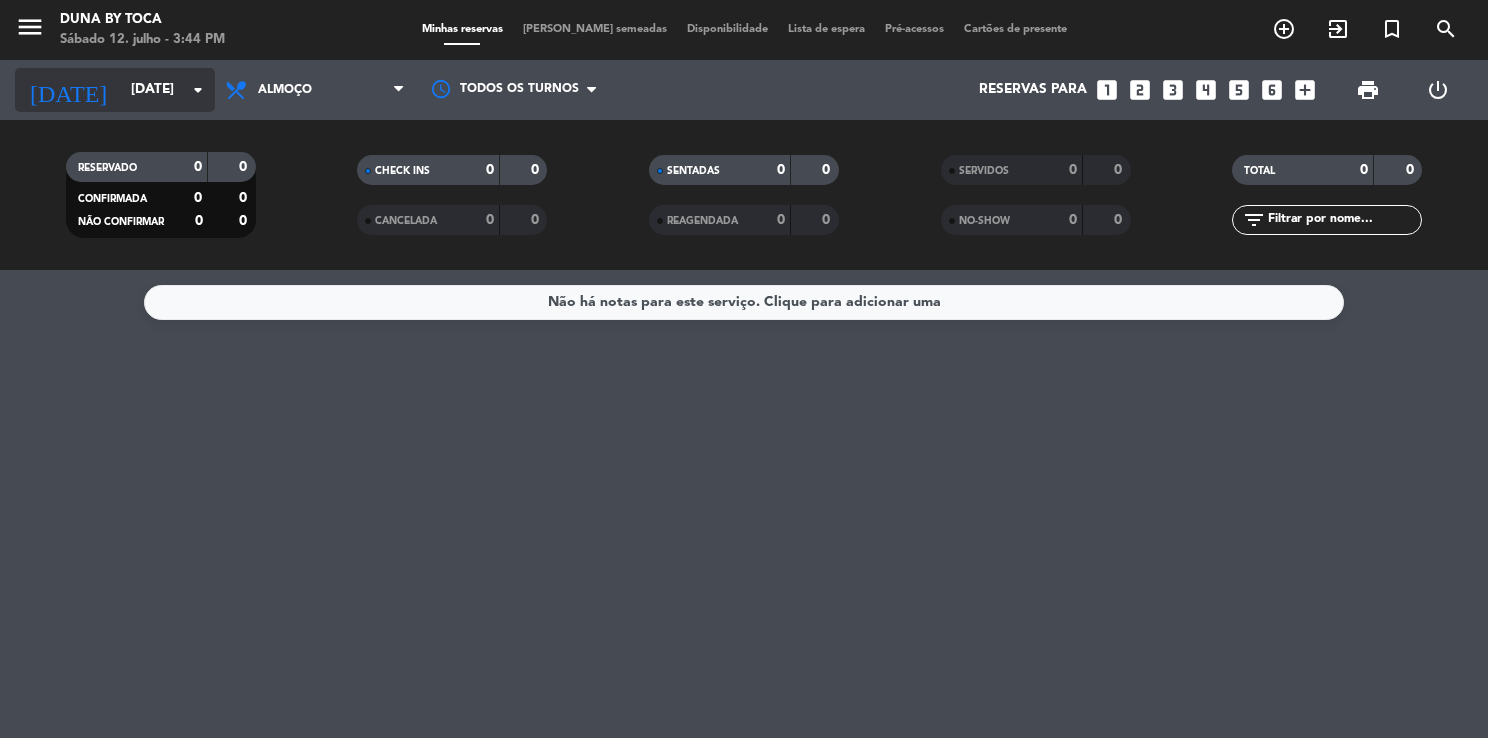 click on "arrow_drop_down" 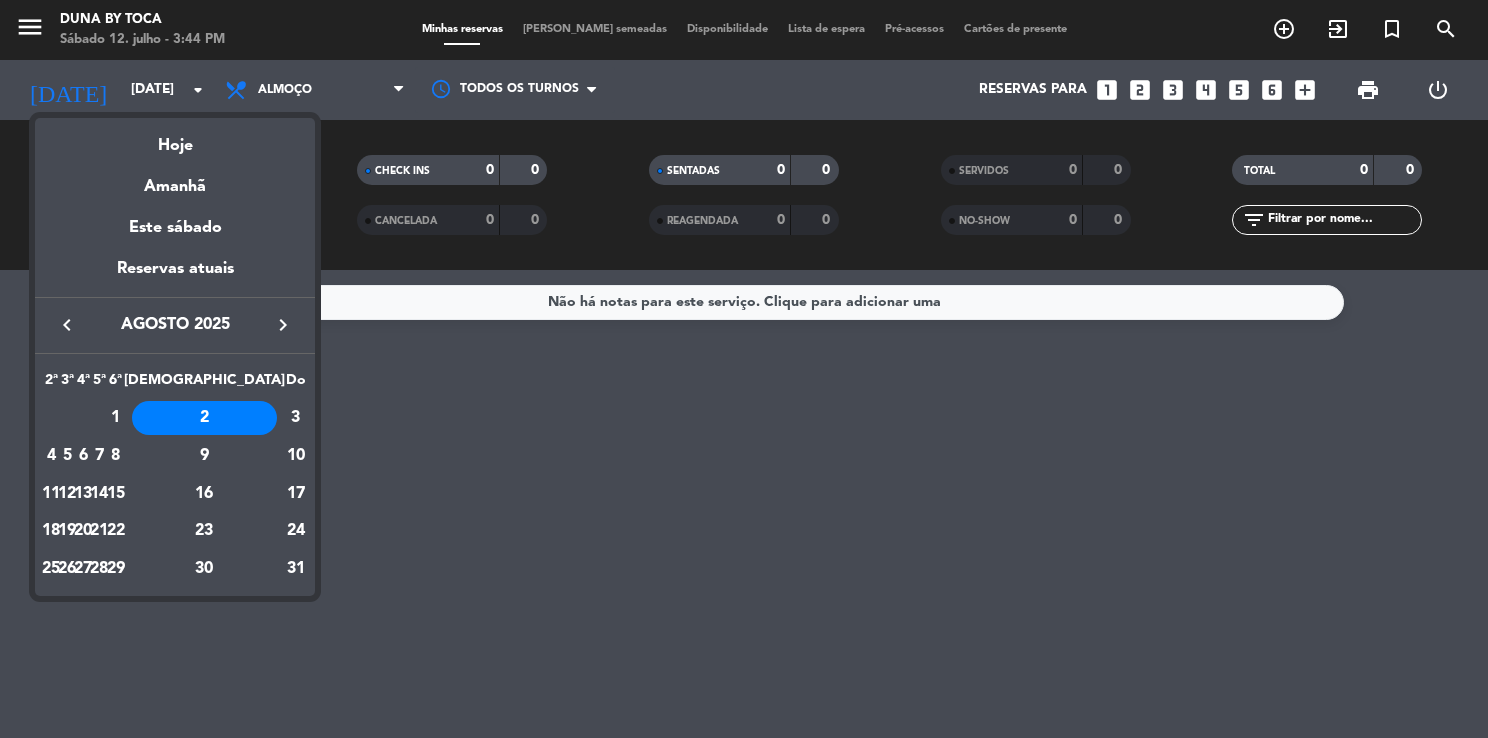 click on "3" at bounding box center [296, 418] 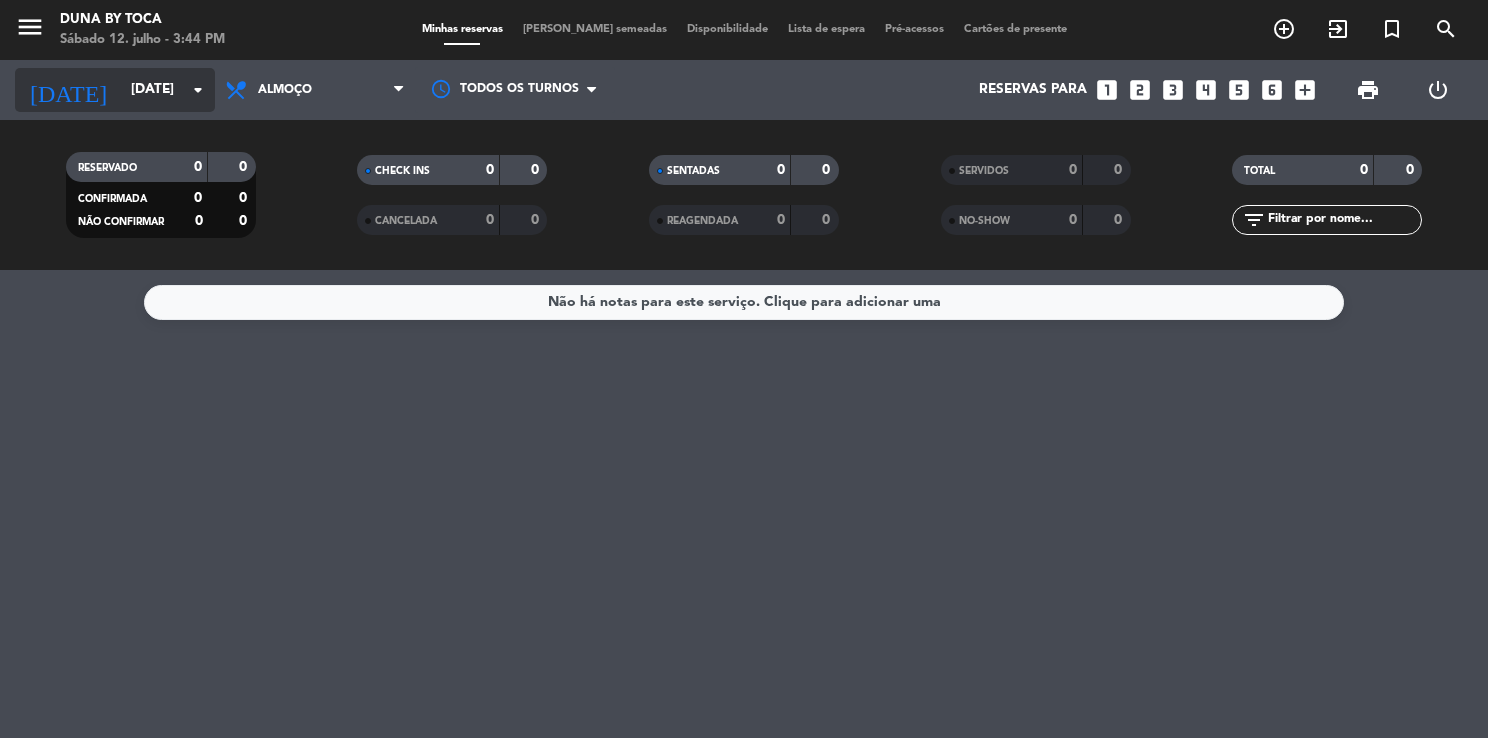 click on "arrow_drop_down" 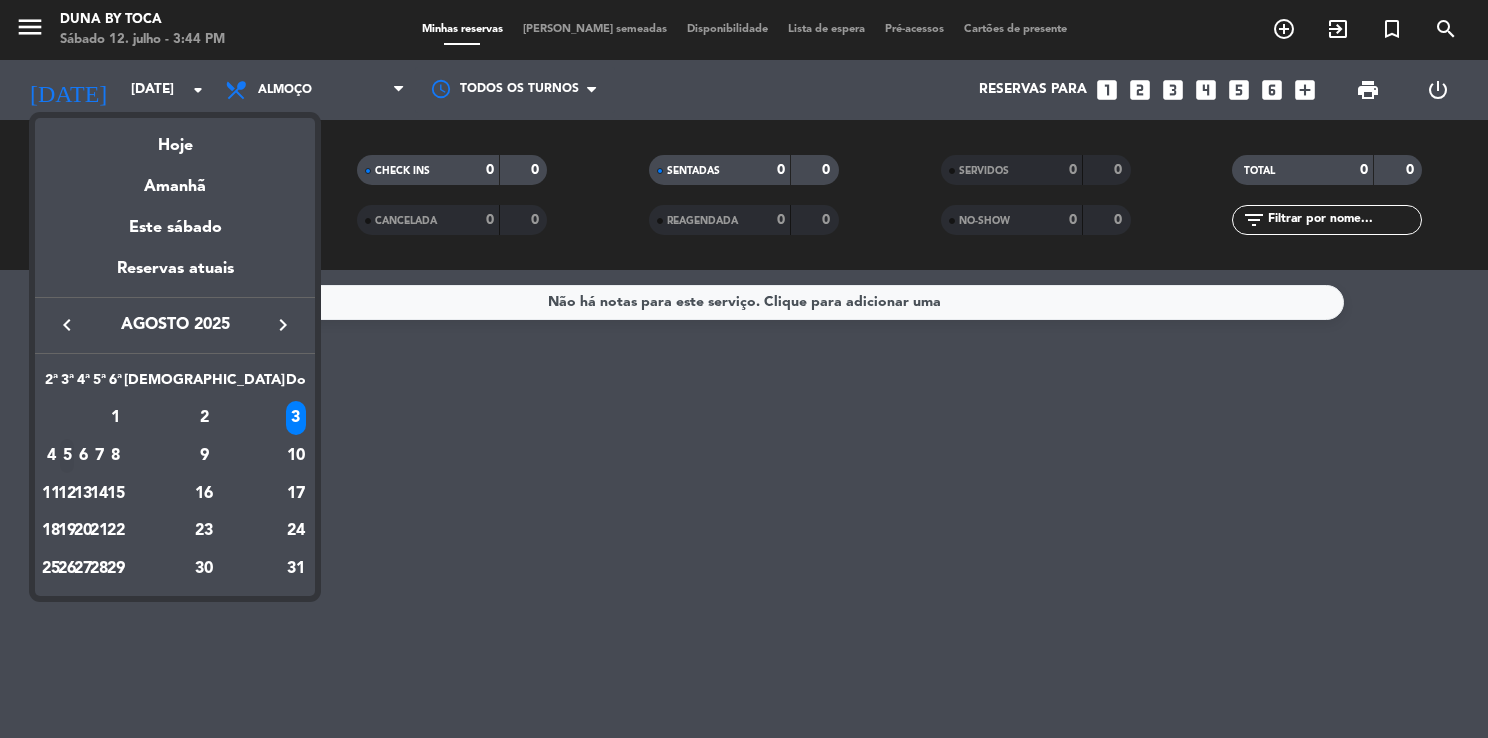 click on "5" at bounding box center (67, 456) 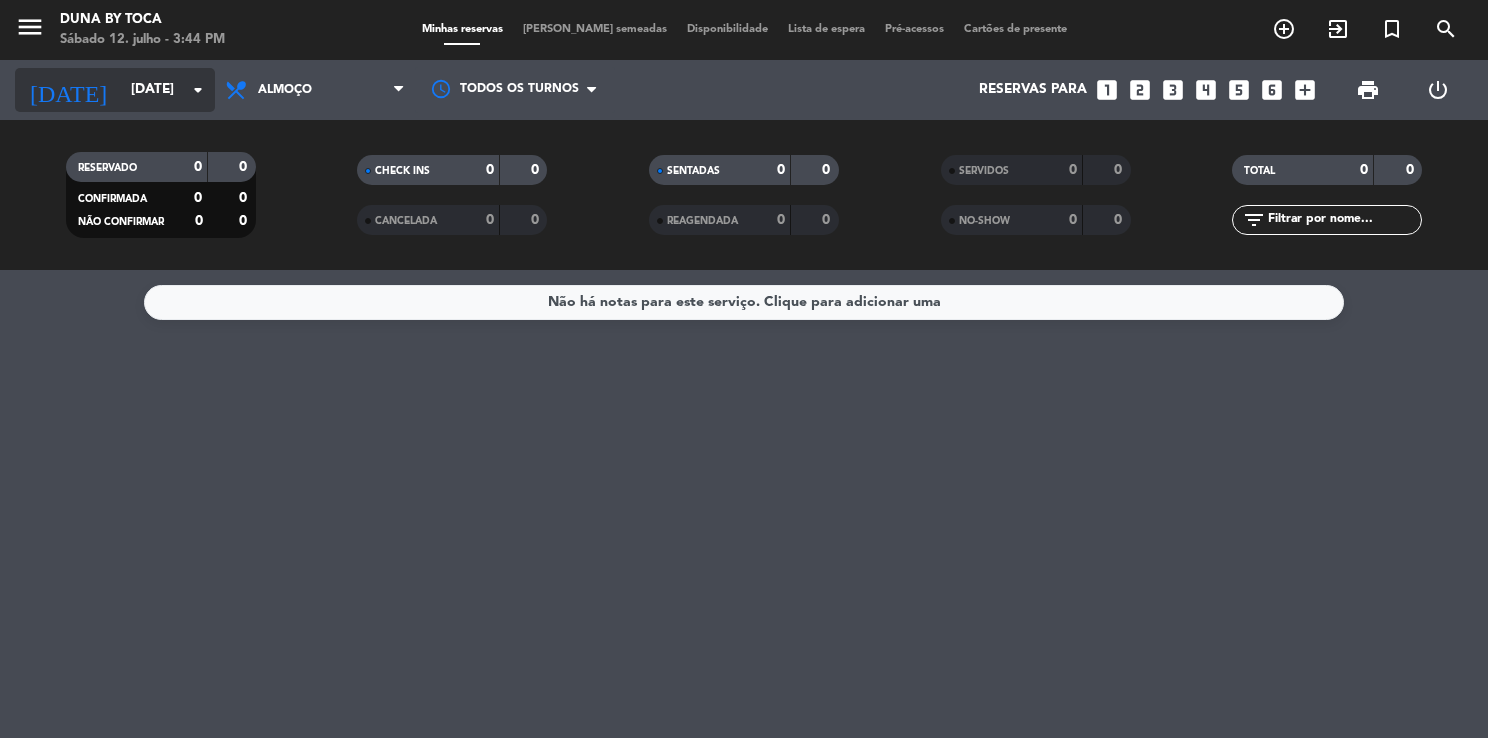 click on "arrow_drop_down" 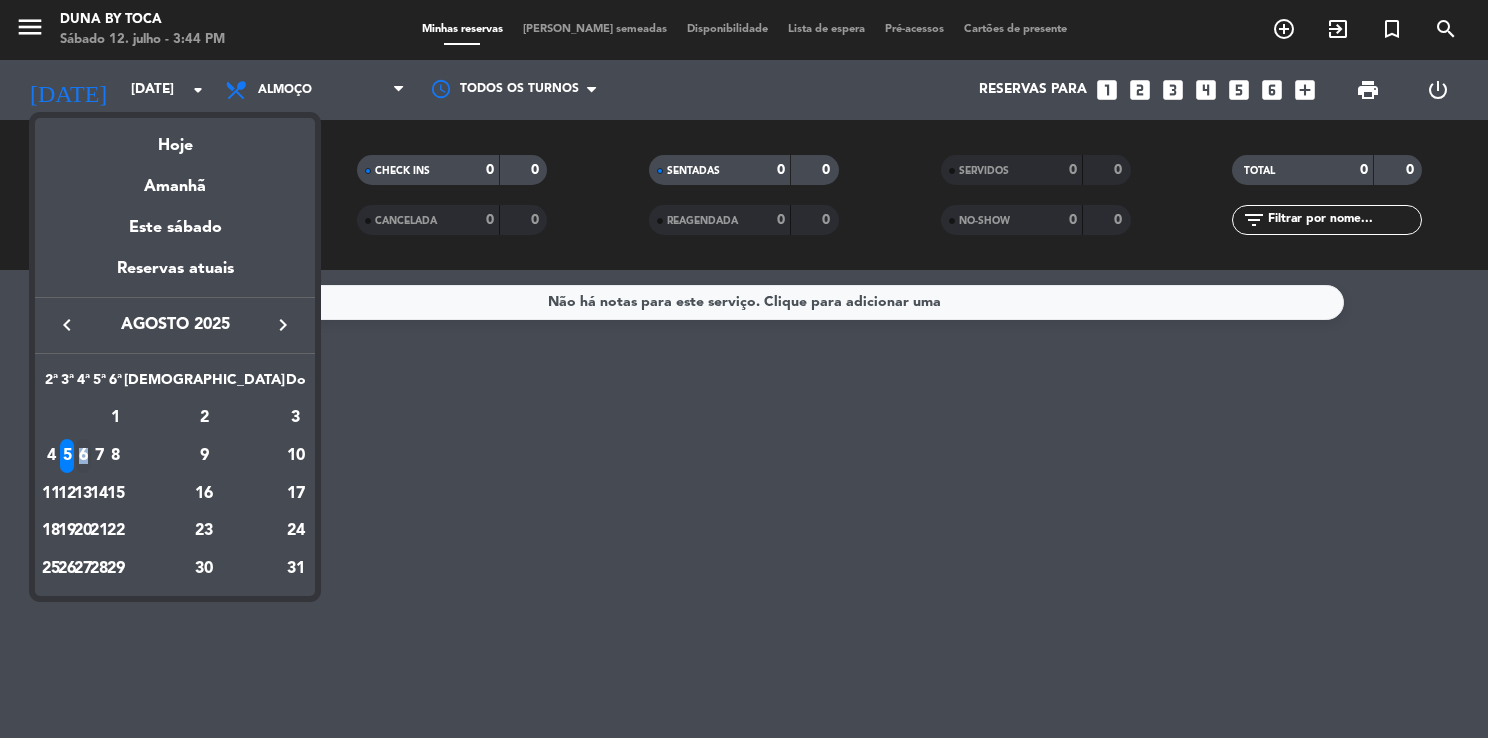click on "6" at bounding box center (83, 456) 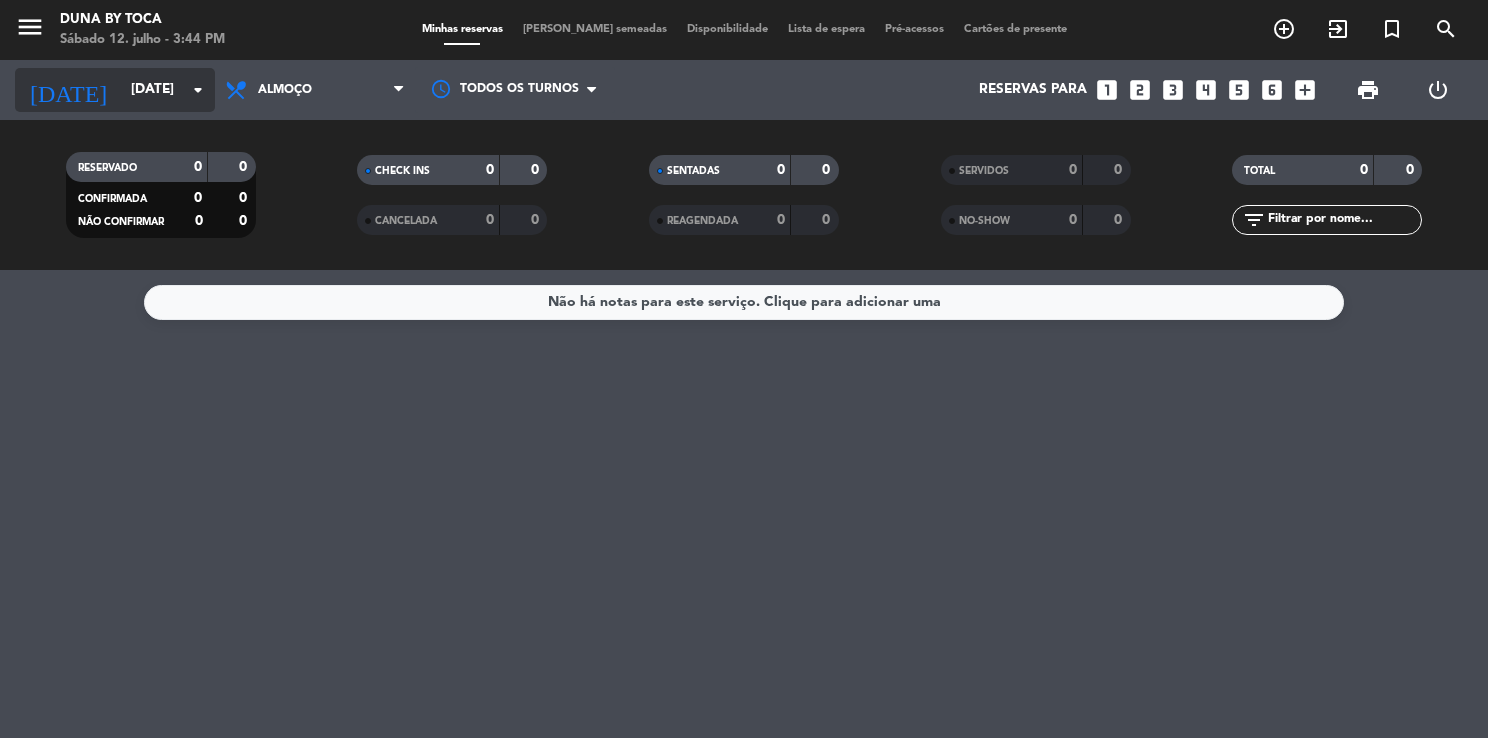 click on "arrow_drop_down" 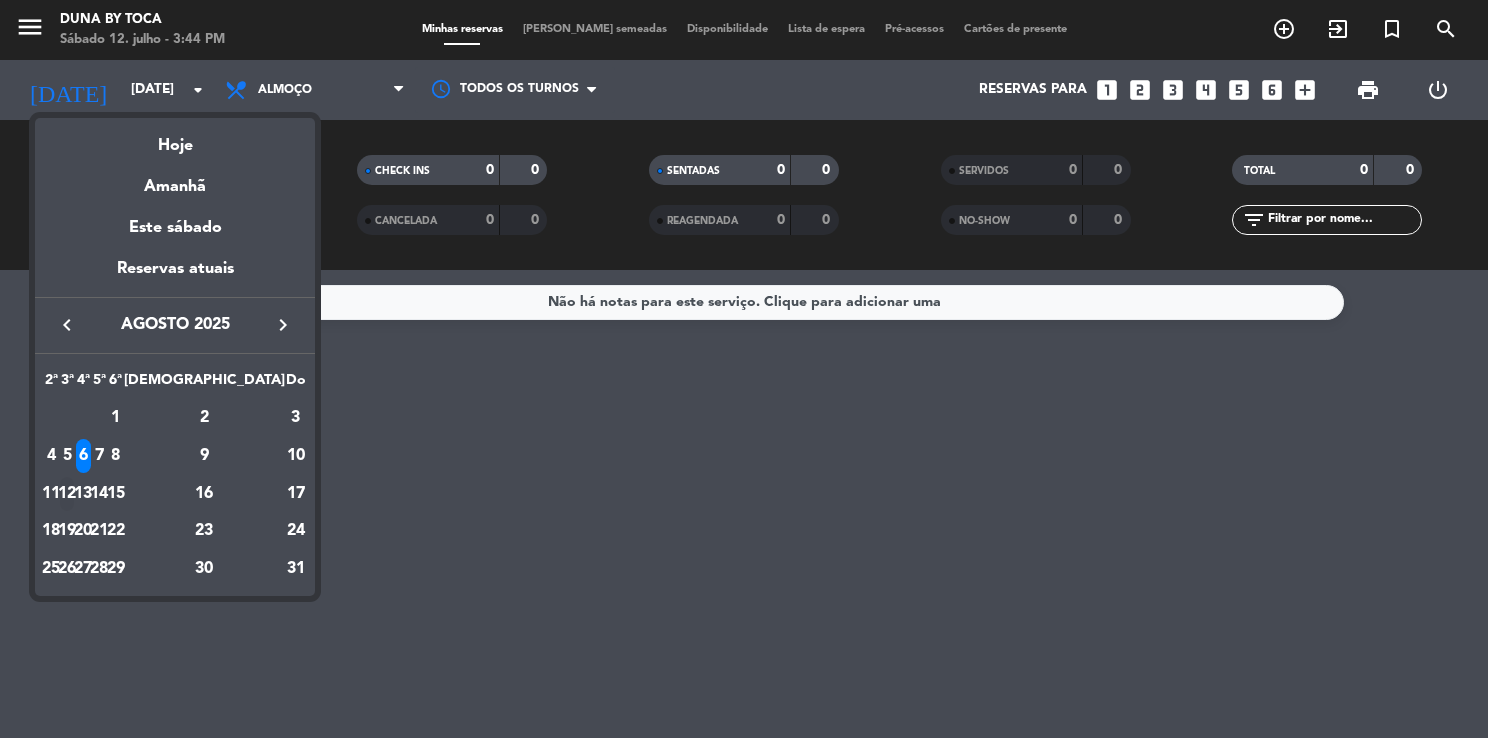 click on "12" at bounding box center [67, 494] 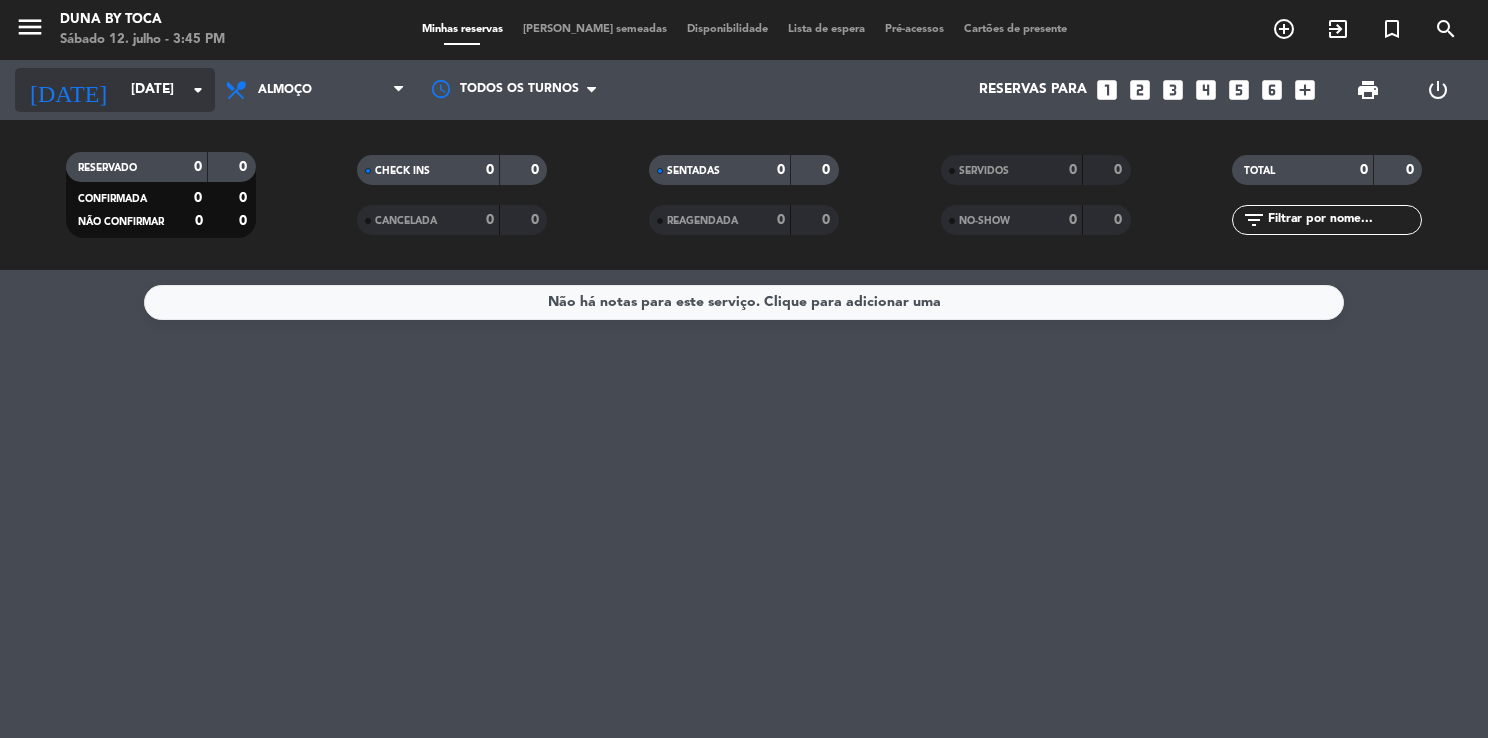 click on "[DATE]" 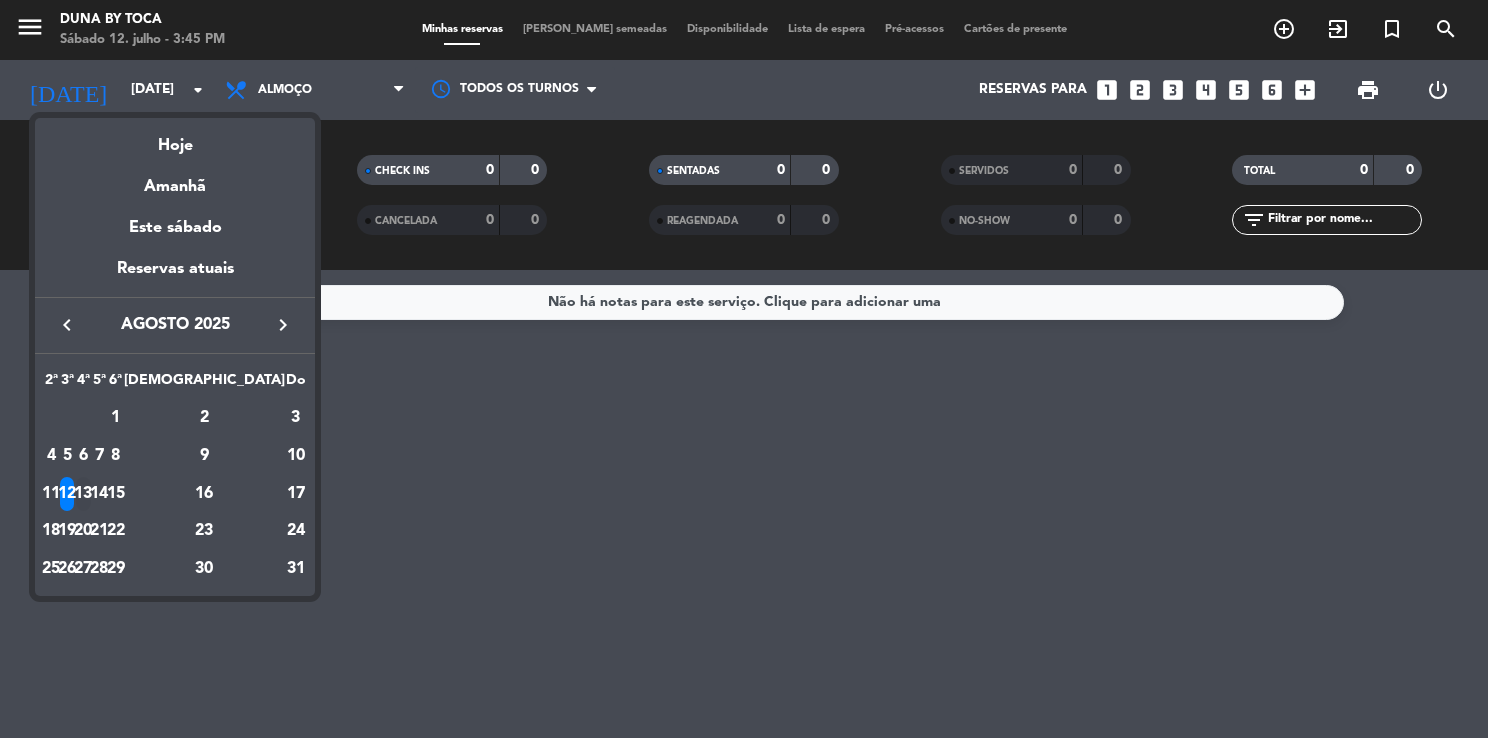 click on "13" at bounding box center (83, 494) 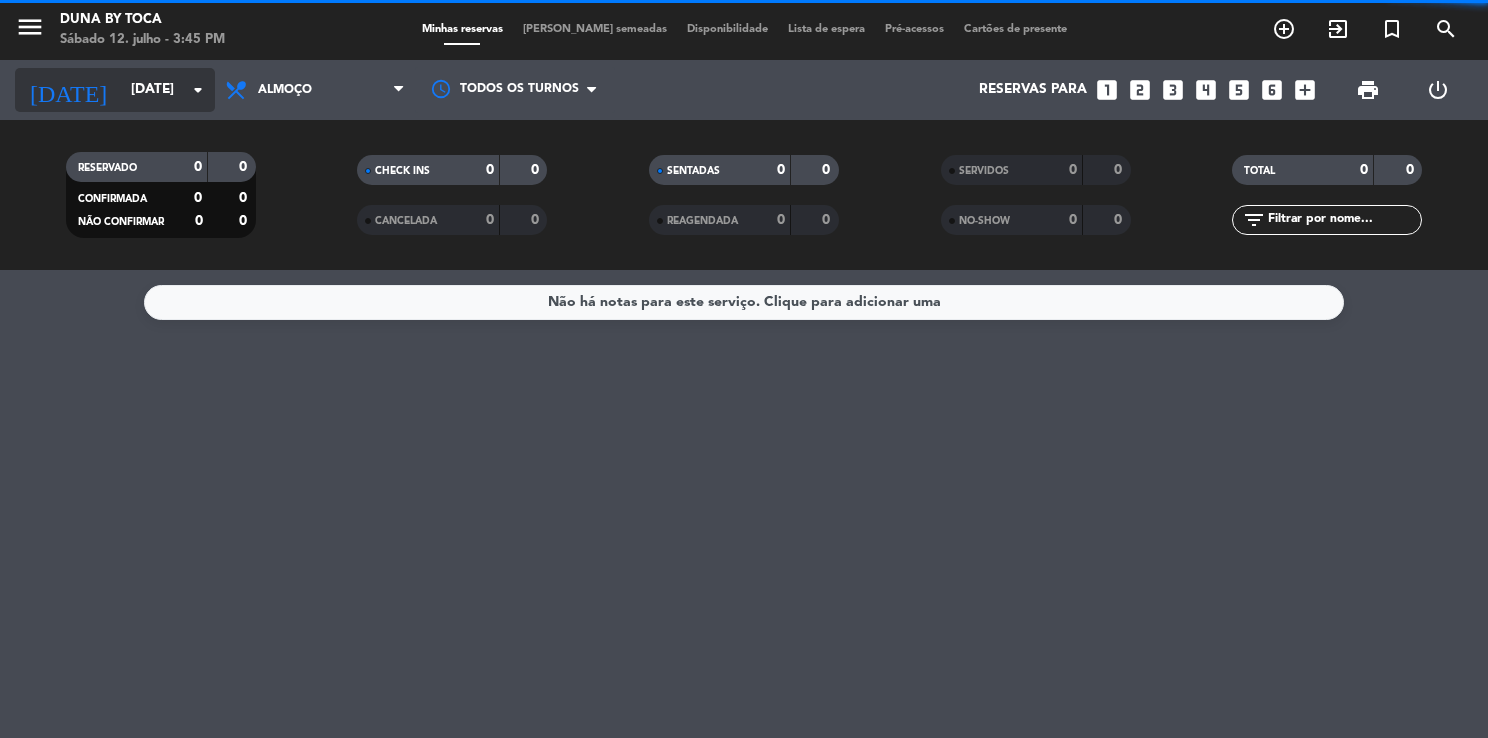 click on "arrow_drop_down" 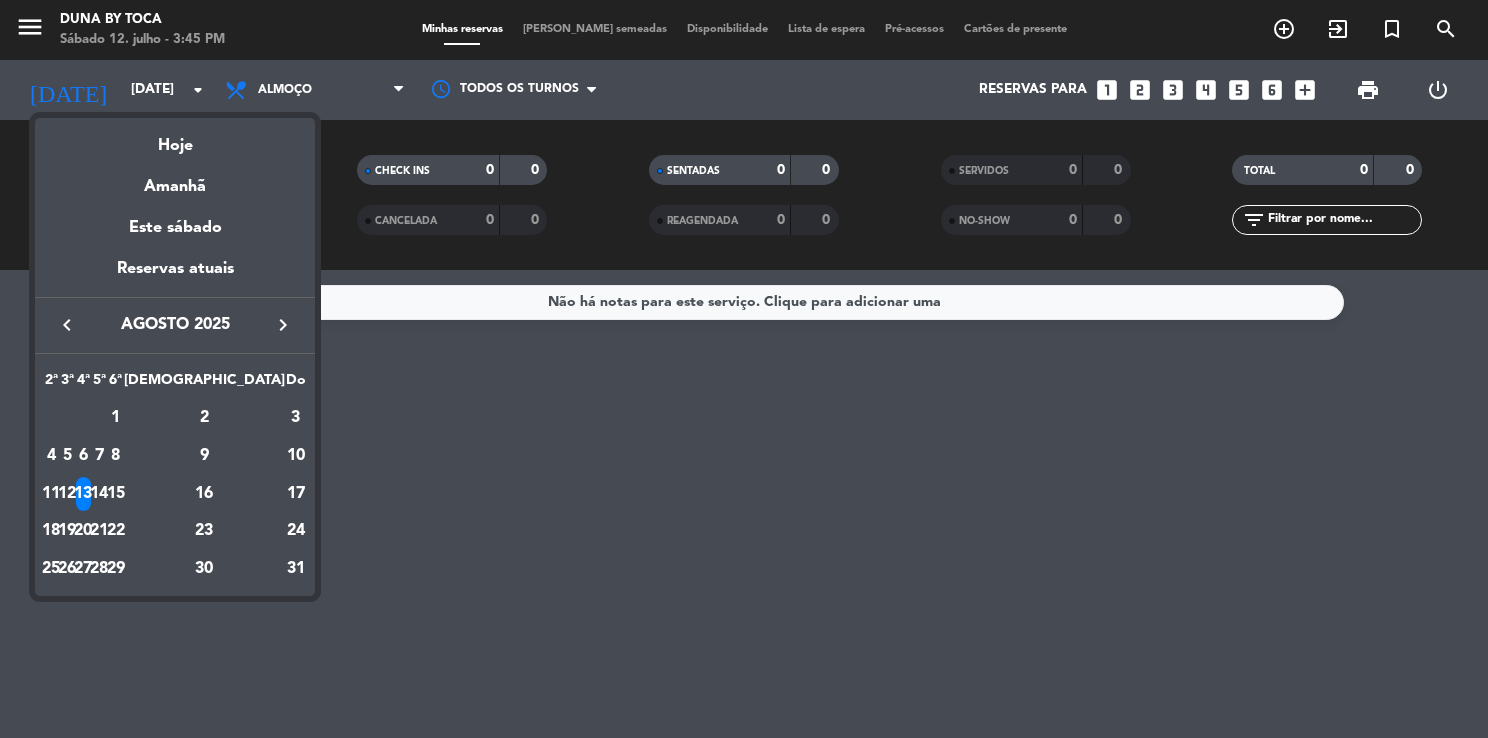 drag, startPoint x: 177, startPoint y: 484, endPoint x: 176, endPoint y: 418, distance: 66.007576 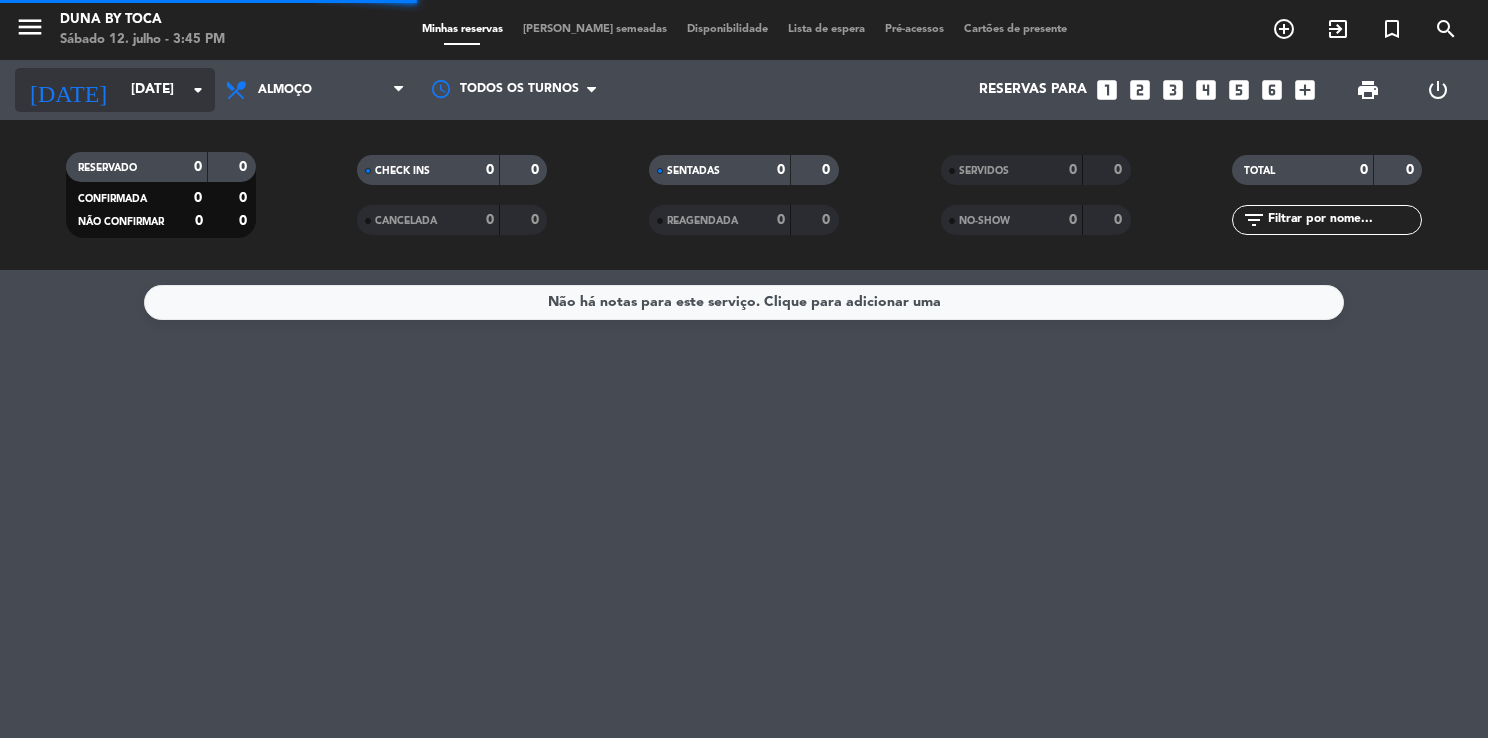 click on "[DATE]" 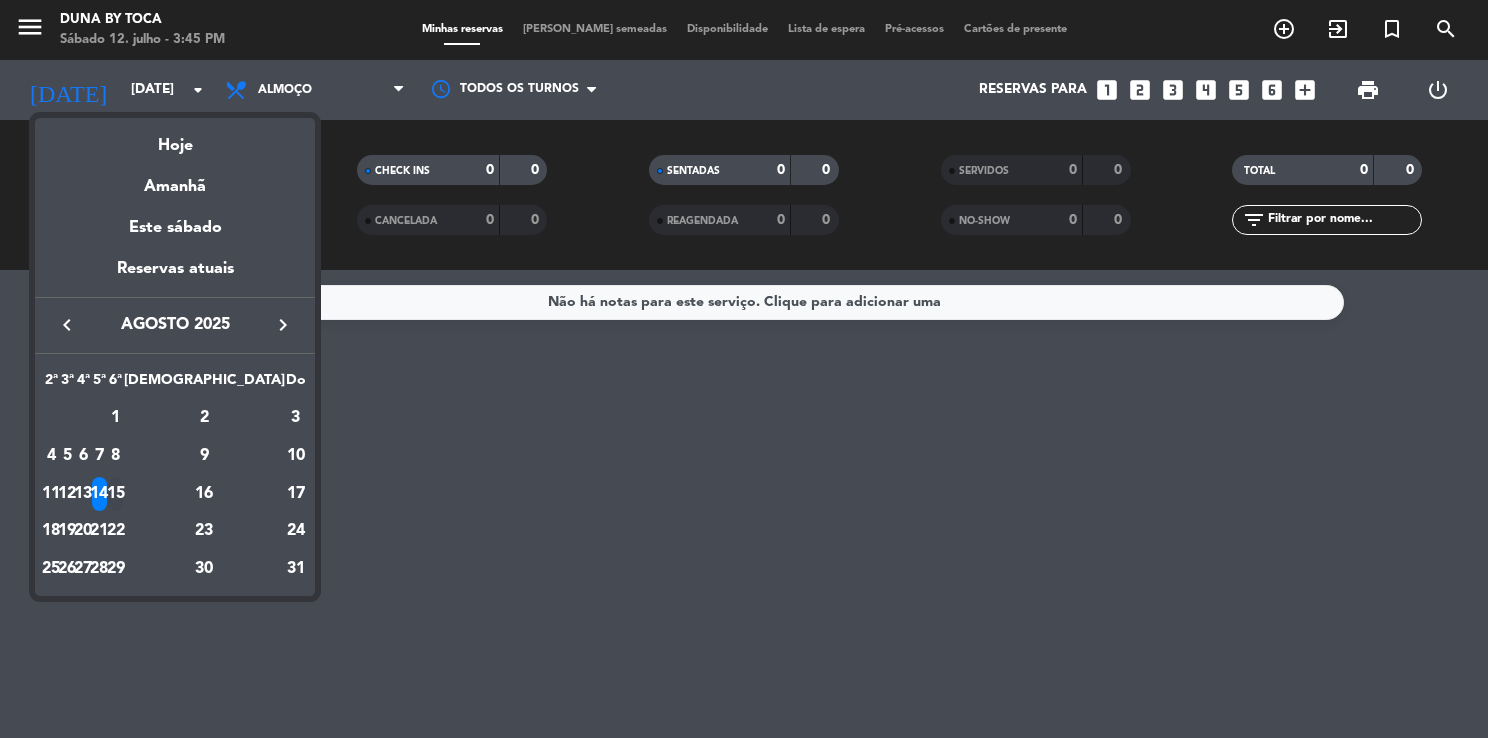 click on "15" at bounding box center (115, 494) 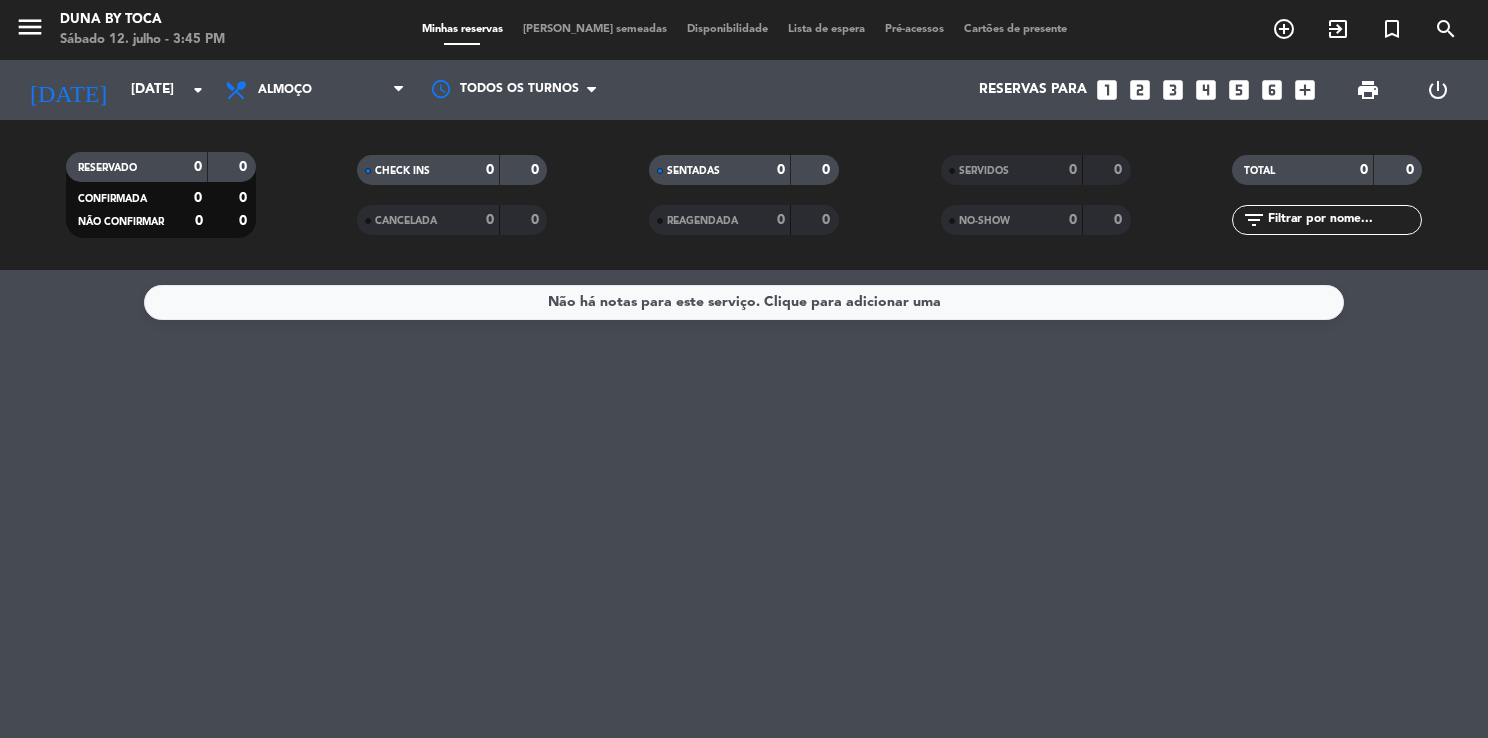 type on "[DATE]" 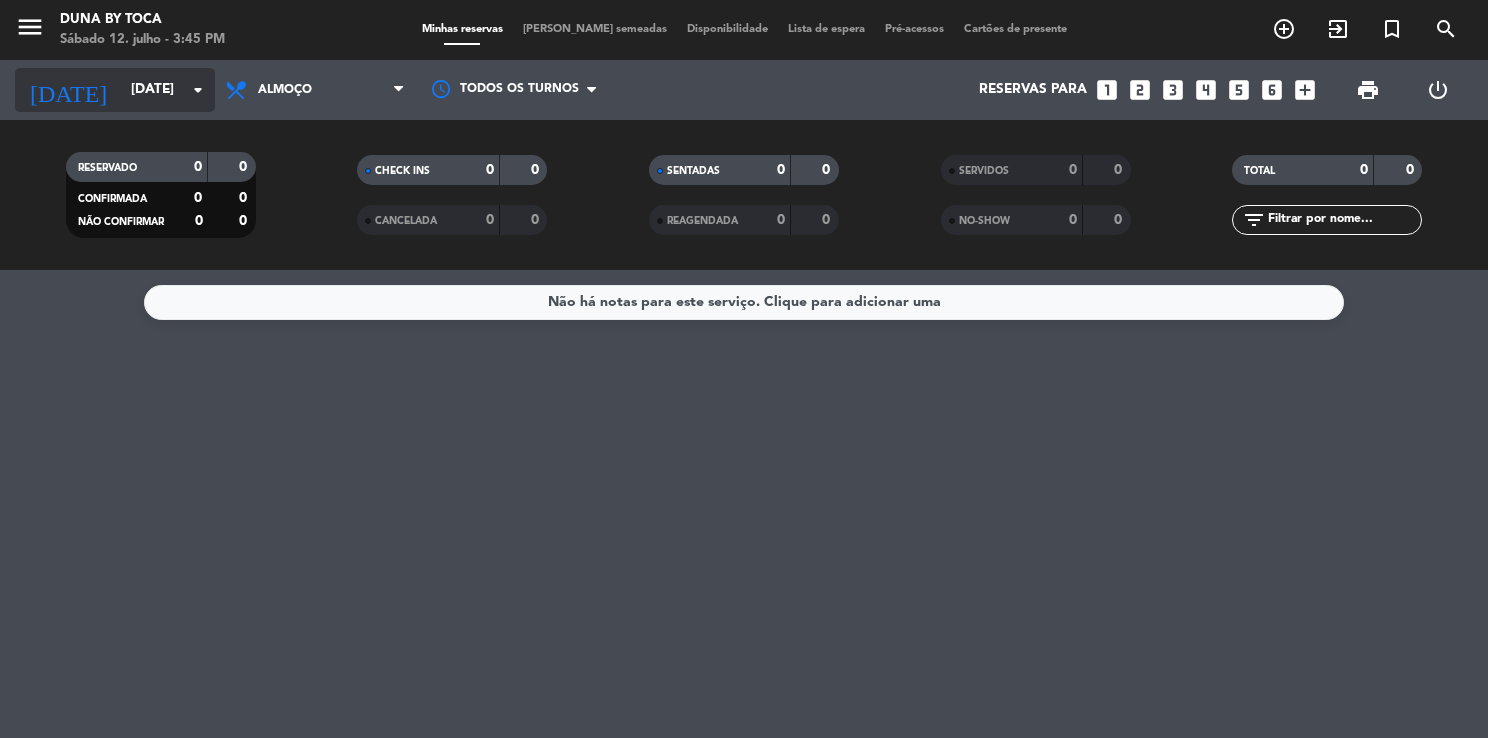 click on "arrow_drop_down" 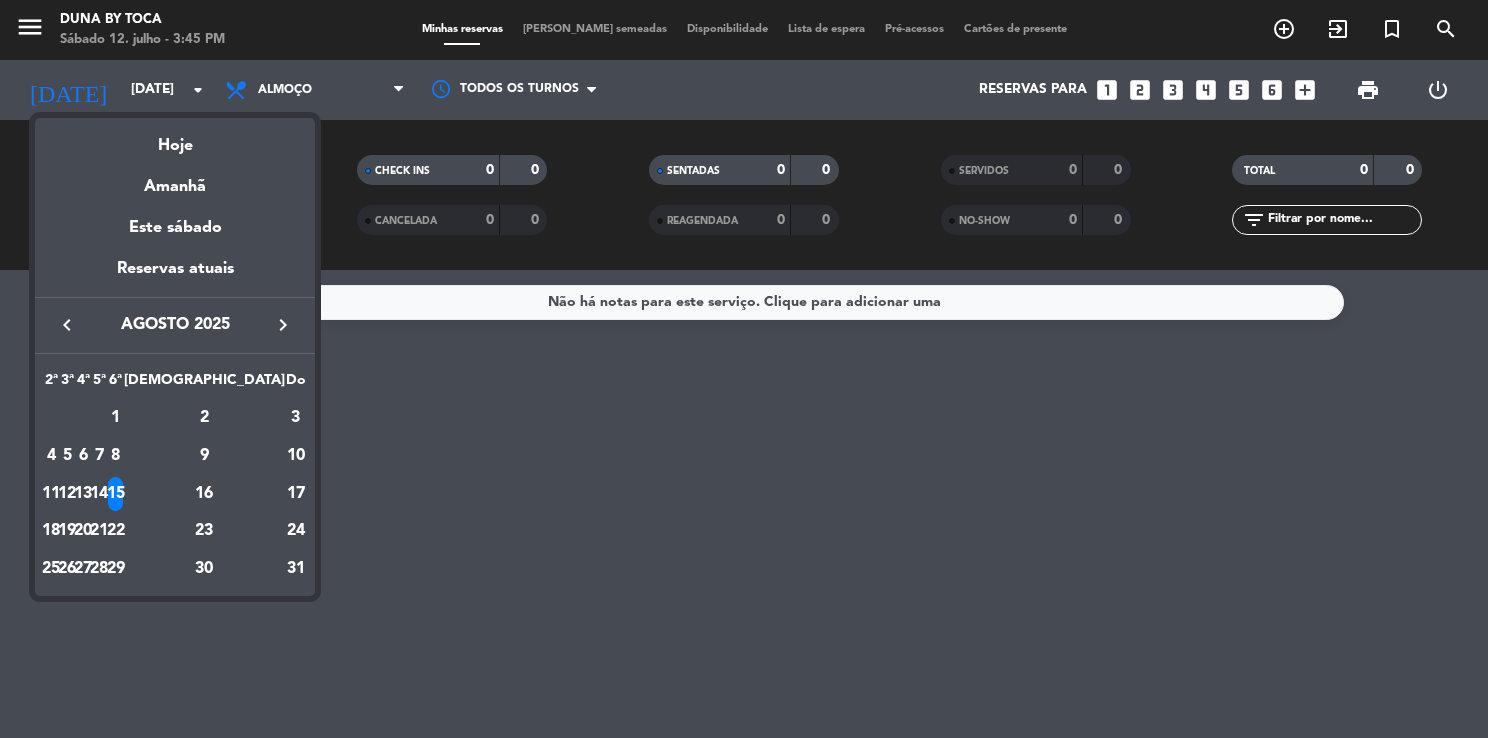 click on "keyboard_arrow_left" at bounding box center (67, 325) 